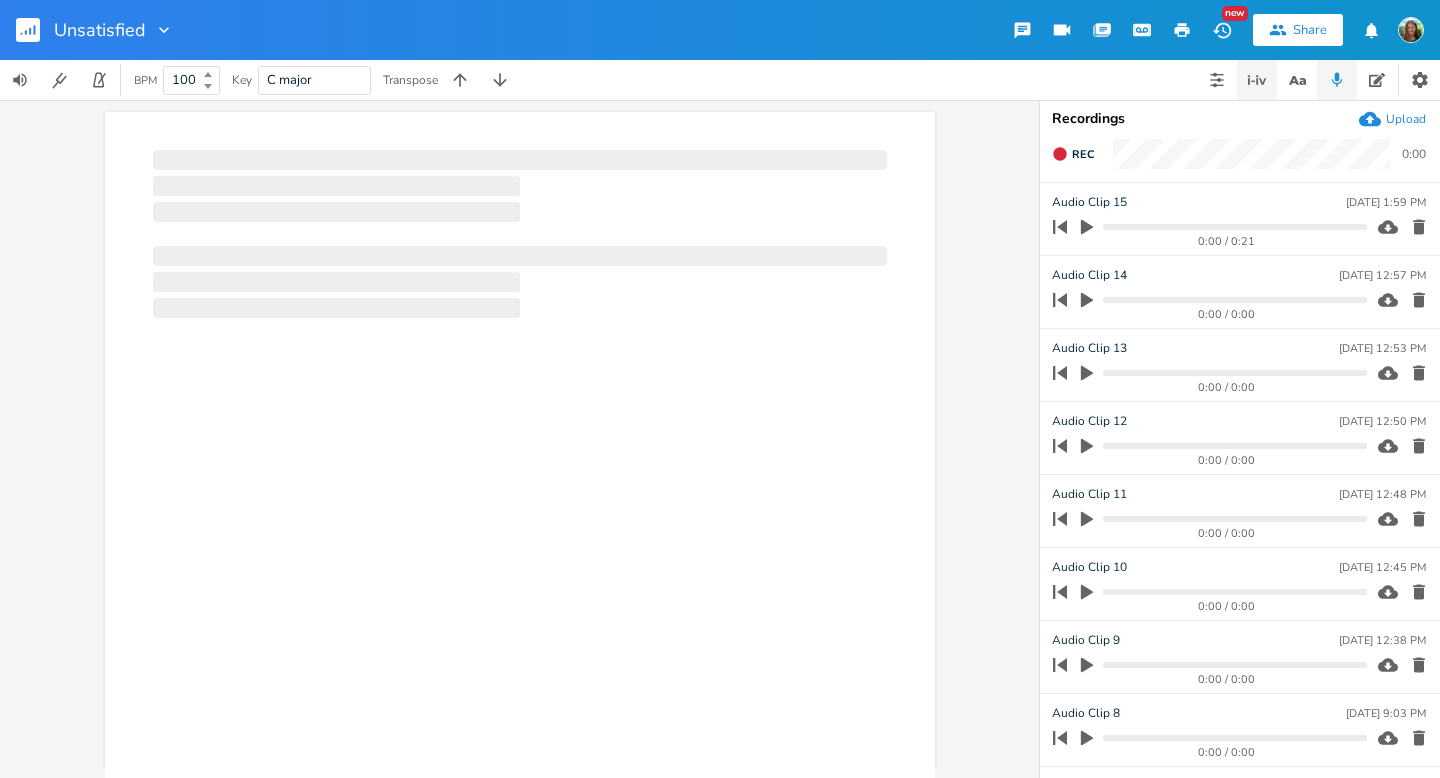 scroll, scrollTop: 0, scrollLeft: 0, axis: both 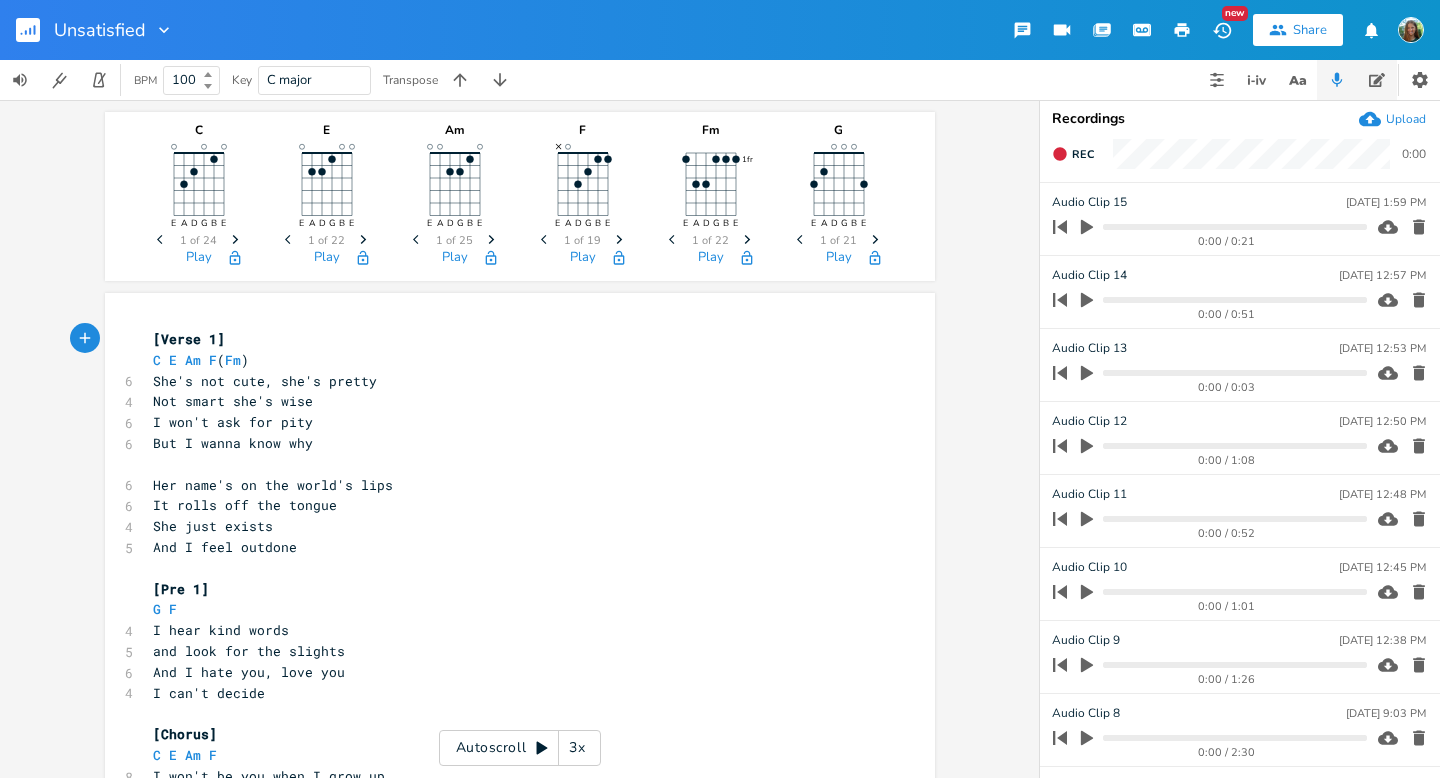 click at bounding box center (1377, 80) 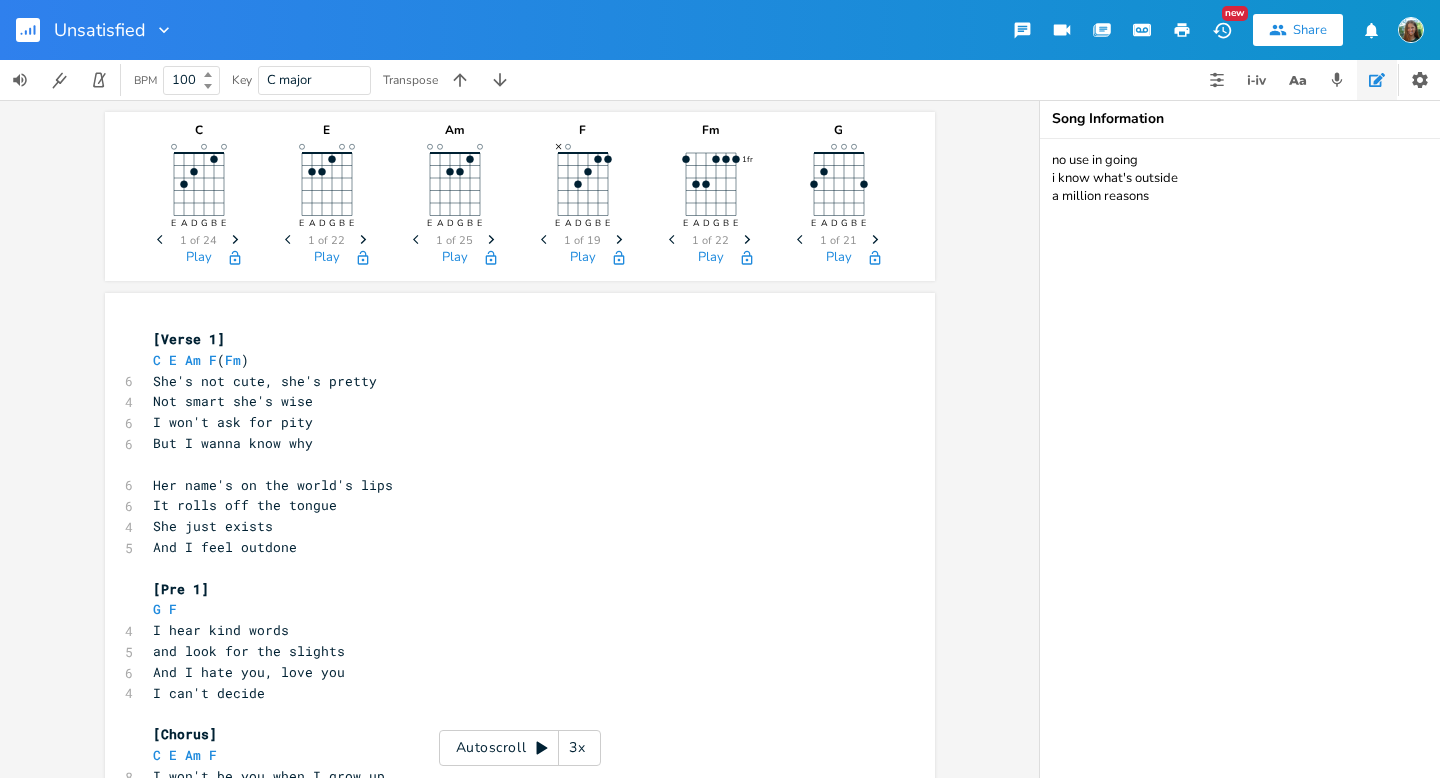 click on "no use in going
i know what's outside
a million reasons" at bounding box center [1240, 458] 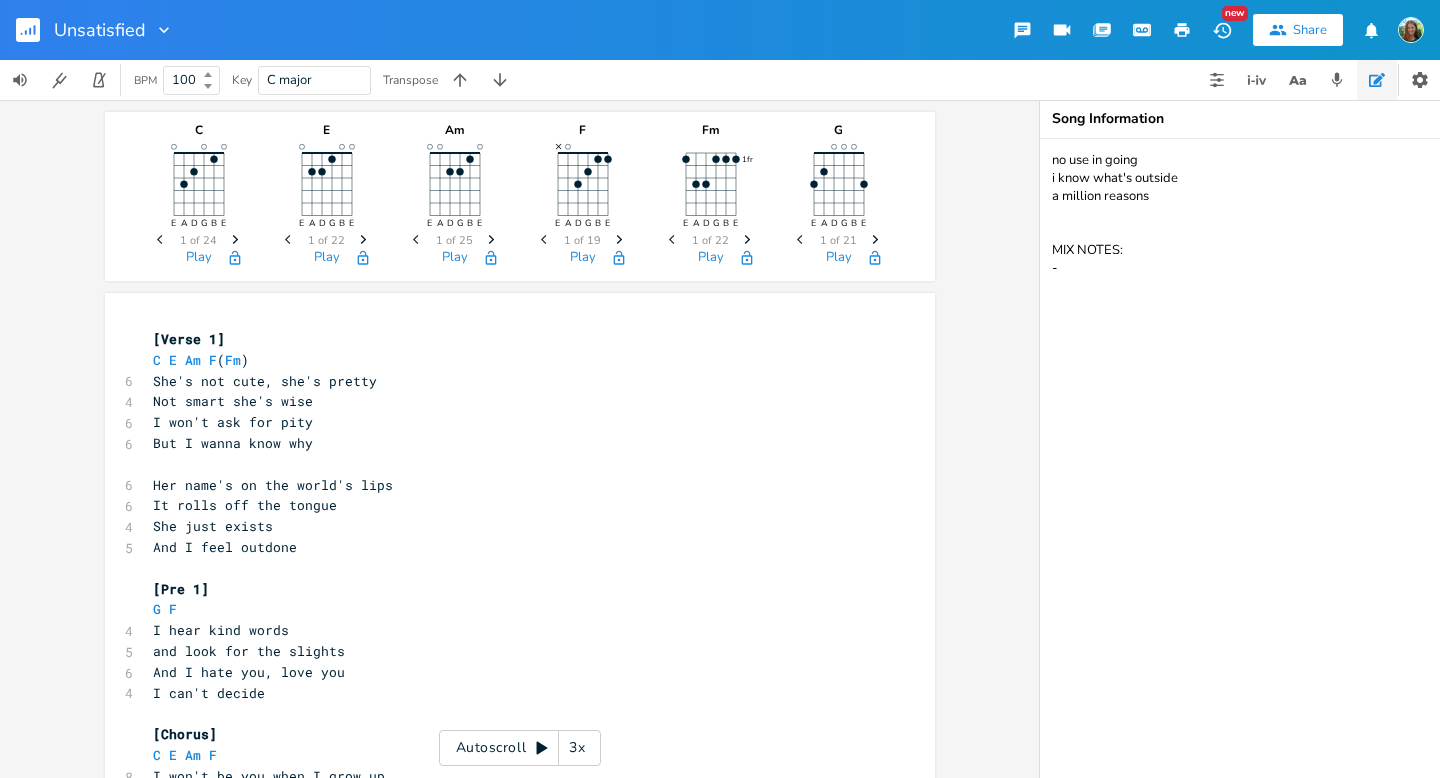 click on "no use in going
i know what's outside
a million reasons
MIX NOTES:
-" at bounding box center [1240, 458] 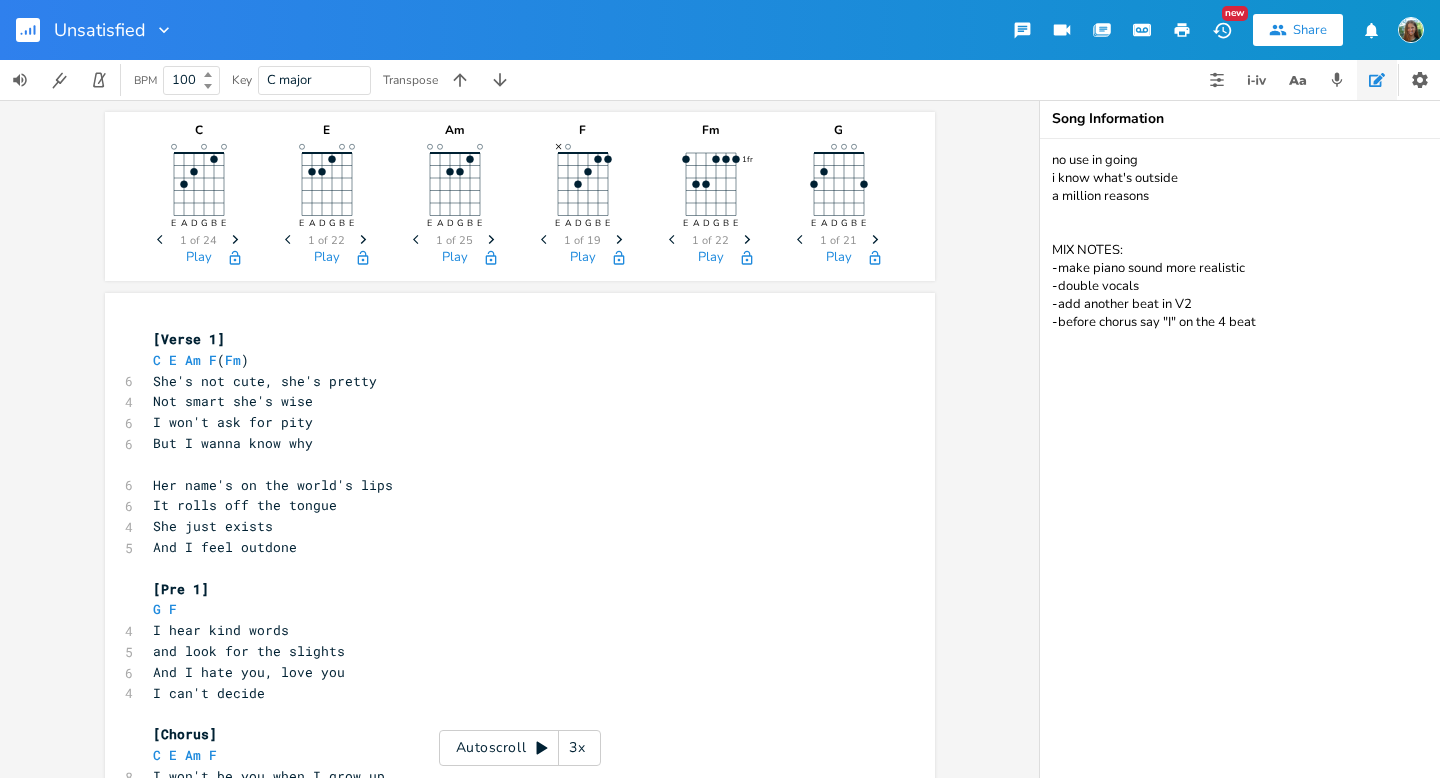 click on "no use in going
i know what's outside
a million reasons
MIX NOTES:
-make piano sound more realistic
-double vocals
-add another beat in V2
-before chorus say "I" on the 4 beat" at bounding box center [1240, 458] 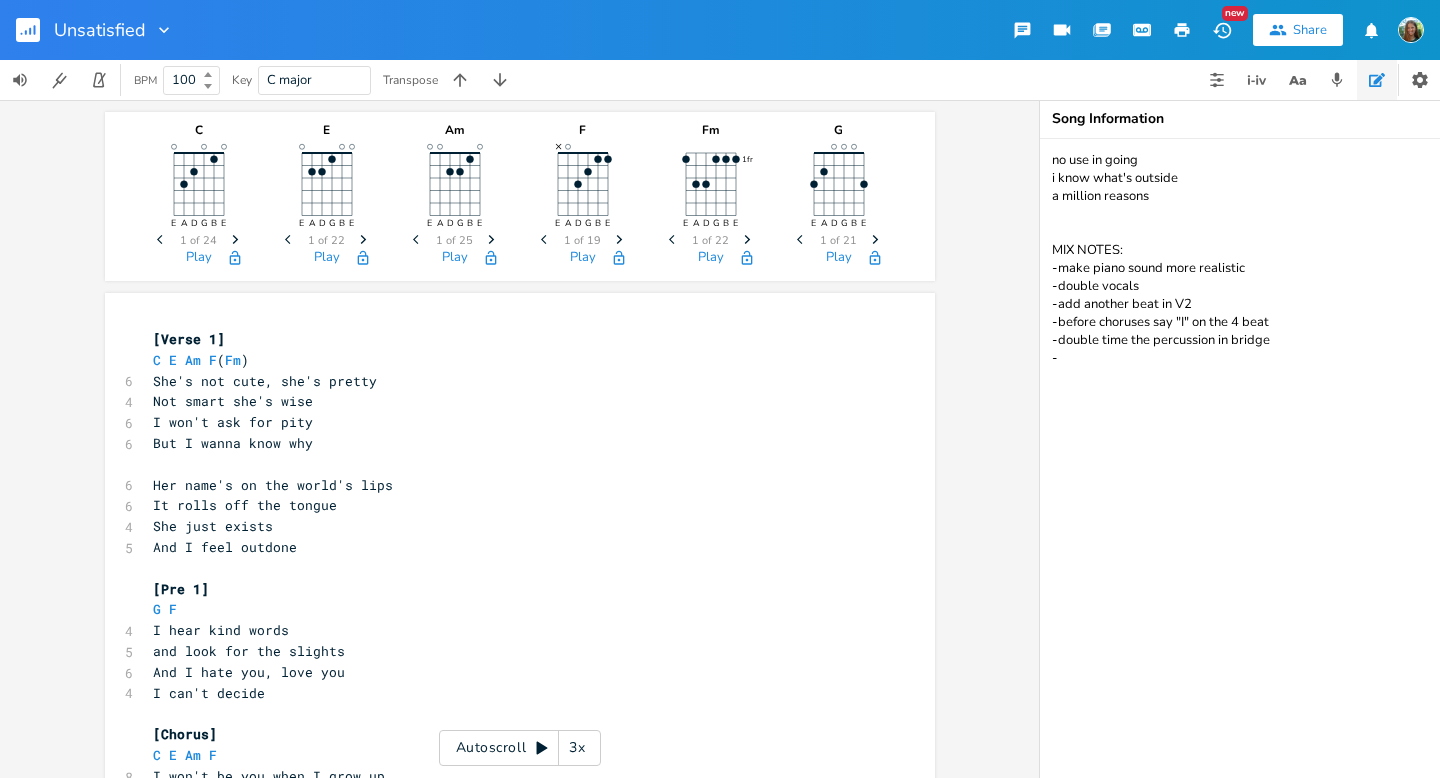 click on "no use in going
i know what's outside
a million reasons
MIX NOTES:
-make piano sound more realistic
-double vocals
-add another beat in V2
-before choruses say "I" on the 4 beat
-double time the percussion in bridge
-" at bounding box center (1240, 458) 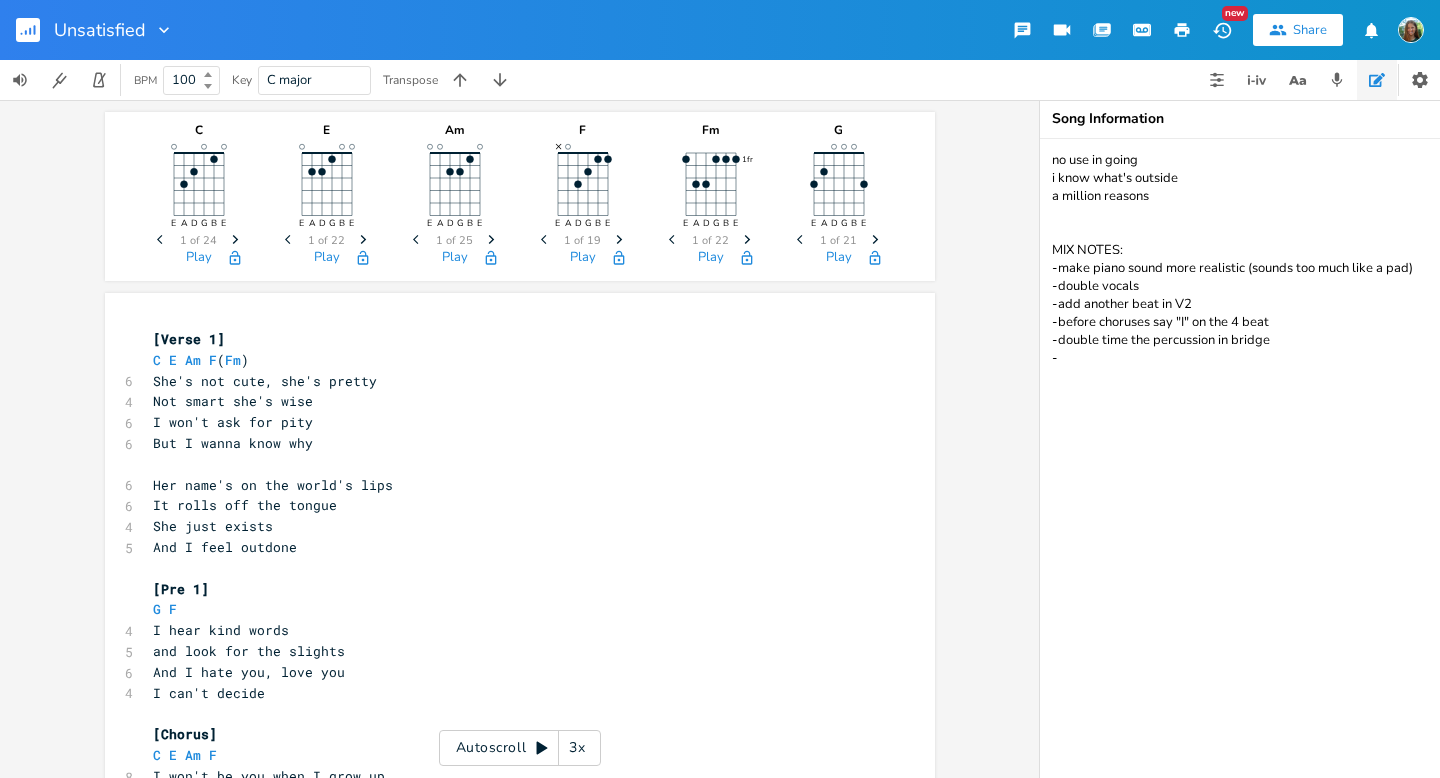 click on "no use in going
i know what's outside
a million reasons
MIX NOTES:
-make piano sound more realistic (sounds too much like a pad)
-double vocals
-add another beat in V2
-before choruses say "I" on the 4 beat
-double time the percussion in bridge
-" at bounding box center (1240, 458) 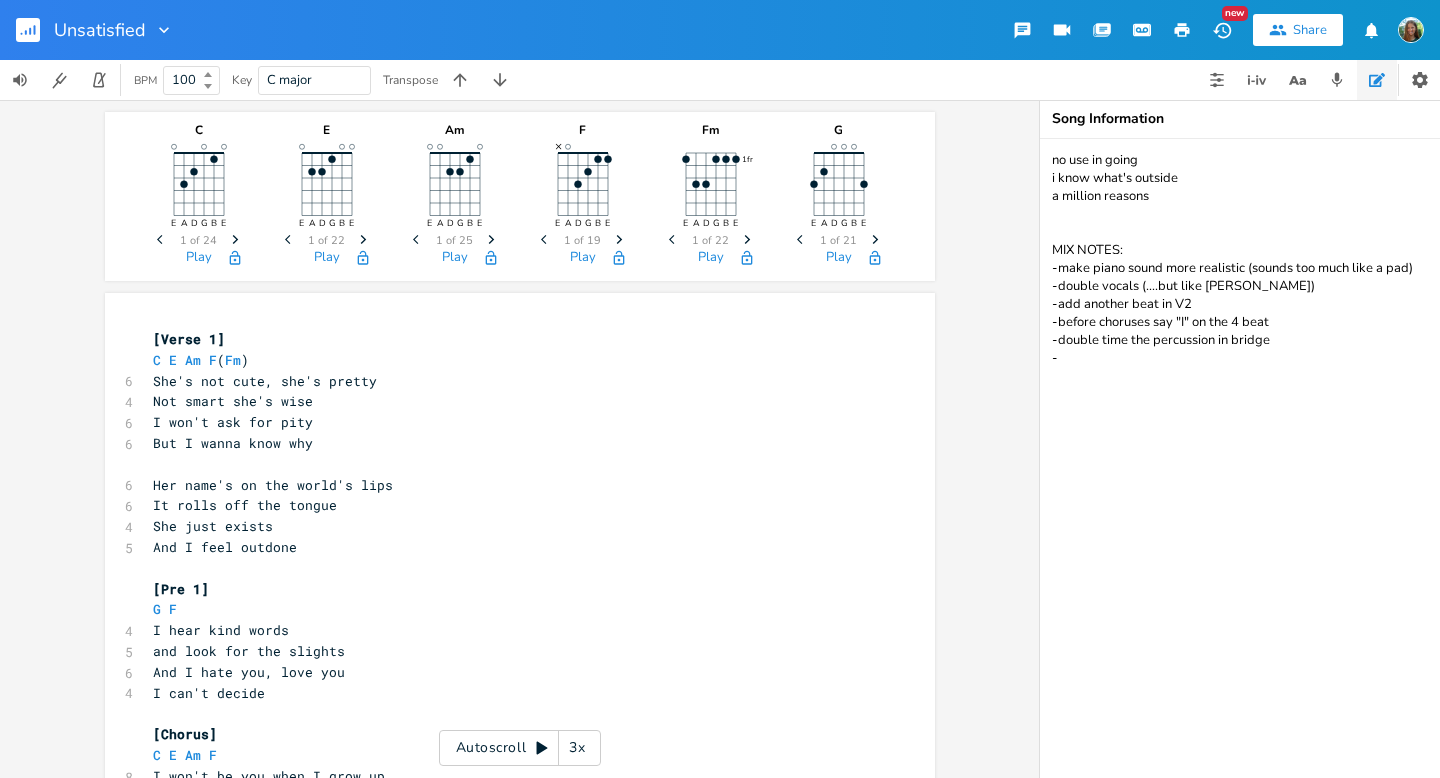 click on "no use in going
i know what's outside
a million reasons
MIX NOTES:
-make piano sound more realistic (sounds too much like a pad)
-double vocals (....but like [PERSON_NAME])
-add another beat in V2
-before choruses say "I" on the 4 beat
-double time the percussion in bridge
-" at bounding box center [1240, 458] 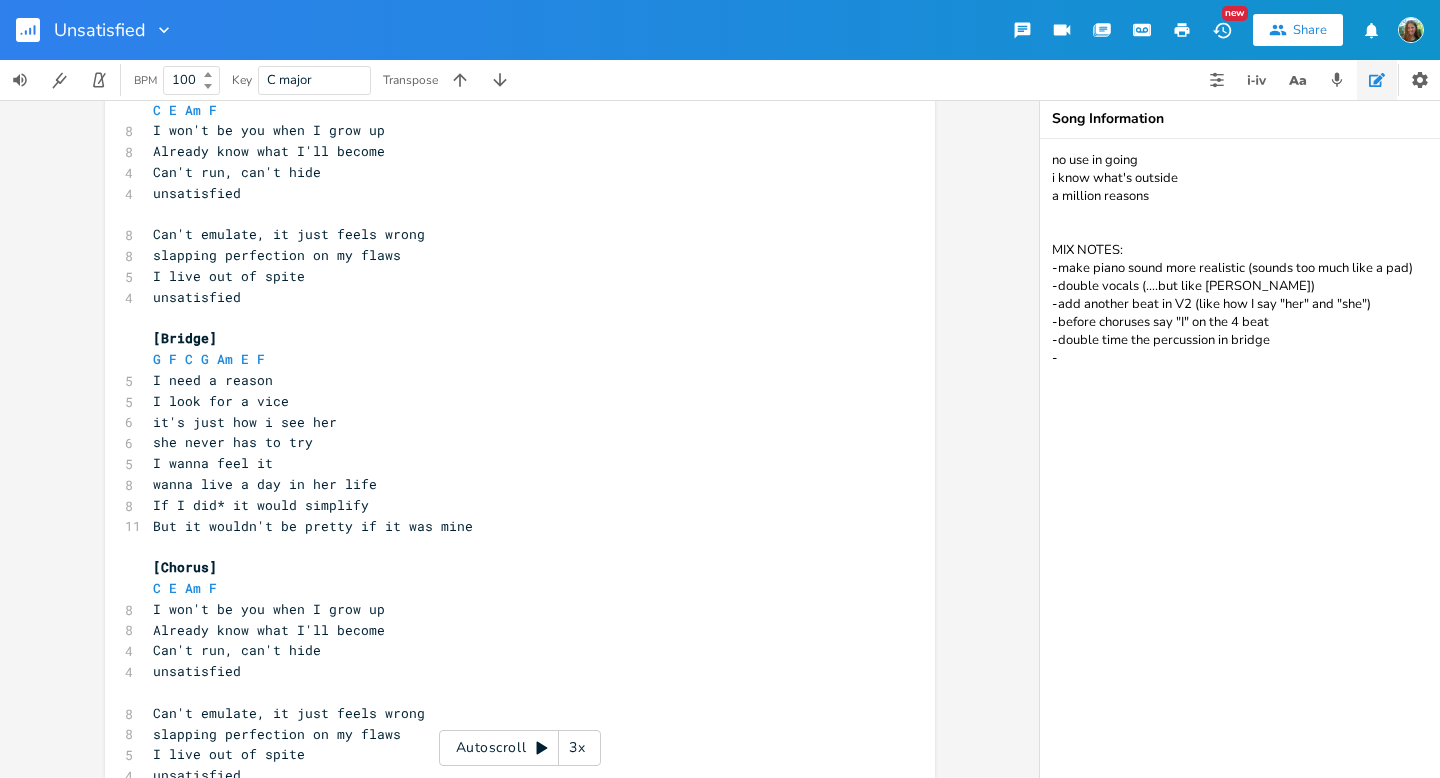 scroll, scrollTop: 1234, scrollLeft: 0, axis: vertical 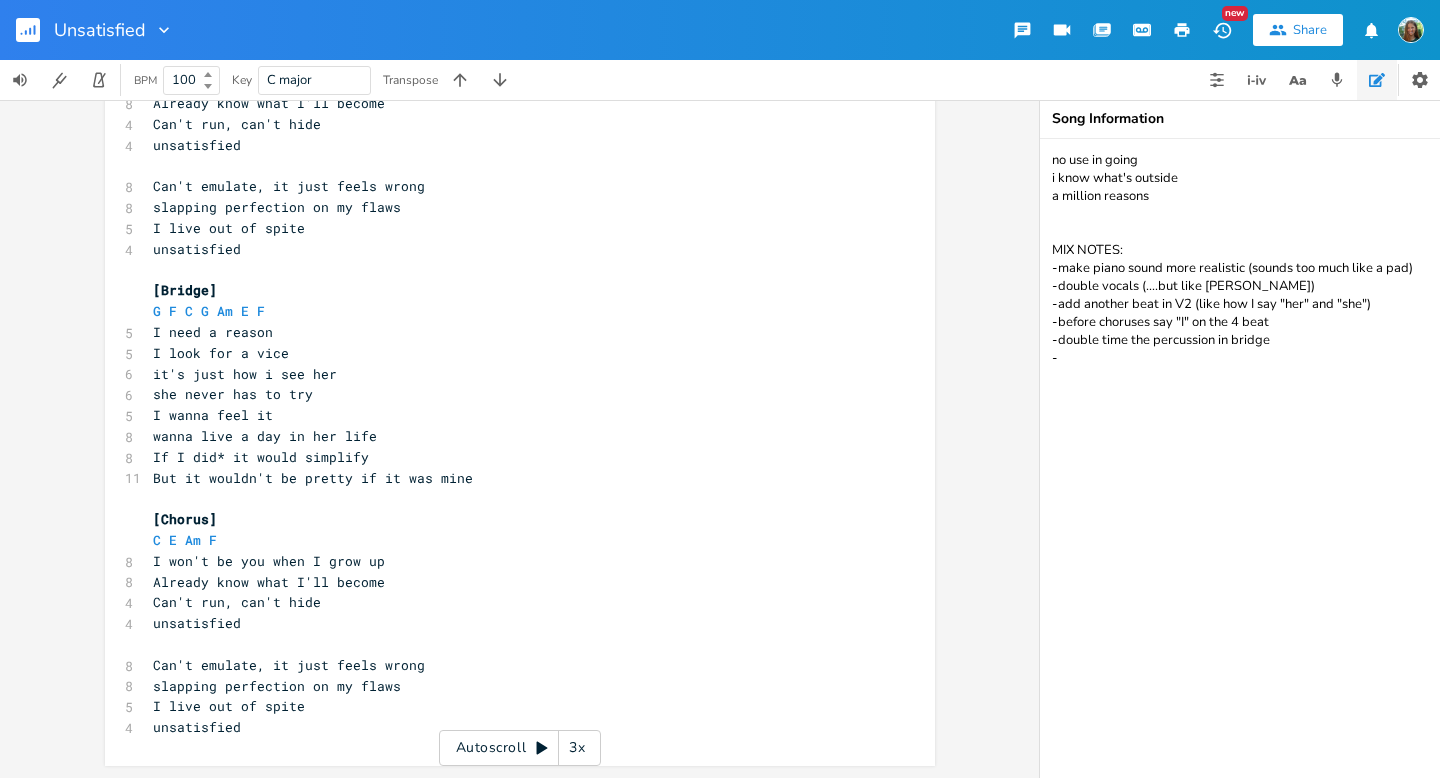 click on "no use in going
i know what's outside
a million reasons
MIX NOTES:
-make piano sound more realistic (sounds too much like a pad)
-double vocals (....but like [PERSON_NAME])
-add another beat in V2 (like how I say "her" and "she")
-before choruses say "I" on the 4 beat
-double time the percussion in bridge
-" at bounding box center (1240, 458) 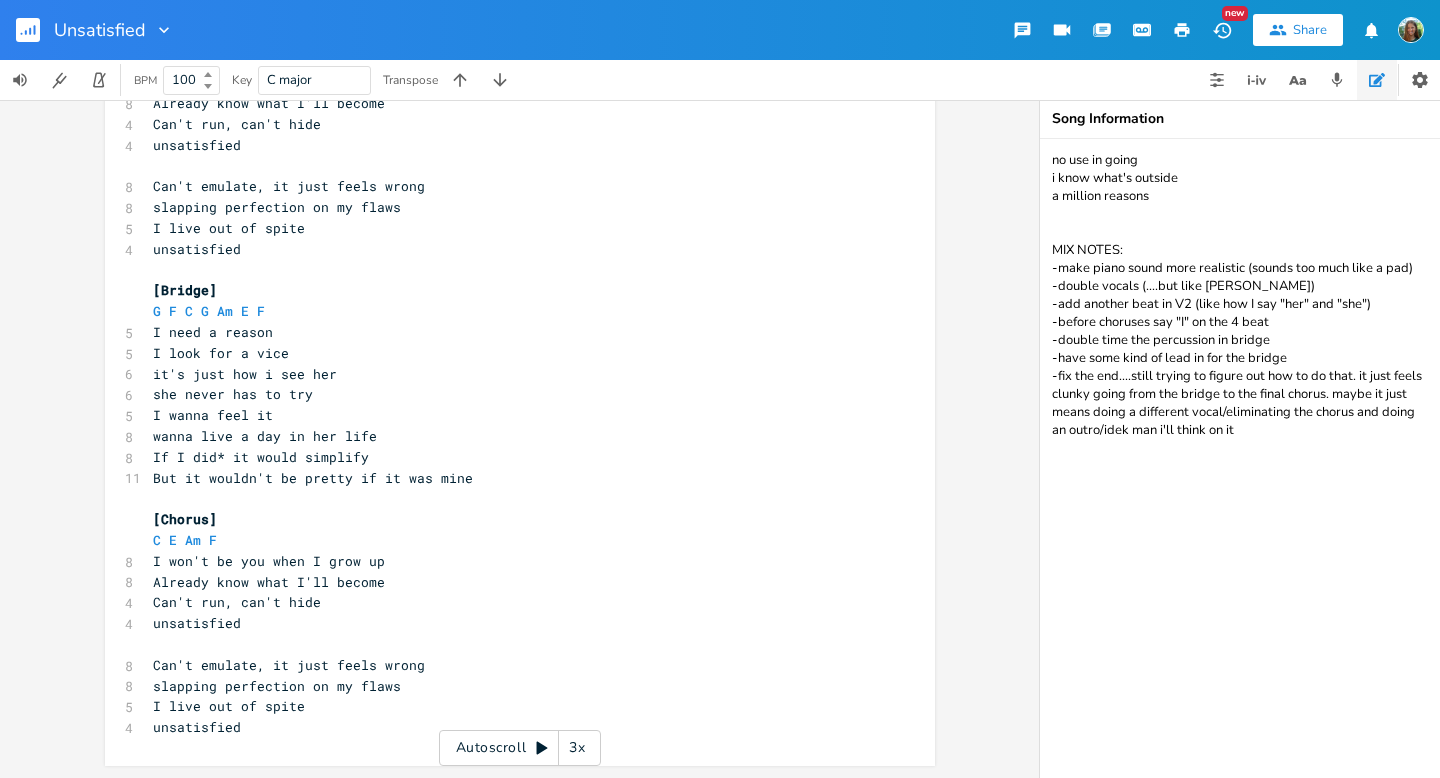 drag, startPoint x: 1274, startPoint y: 423, endPoint x: 1029, endPoint y: 248, distance: 301.0814 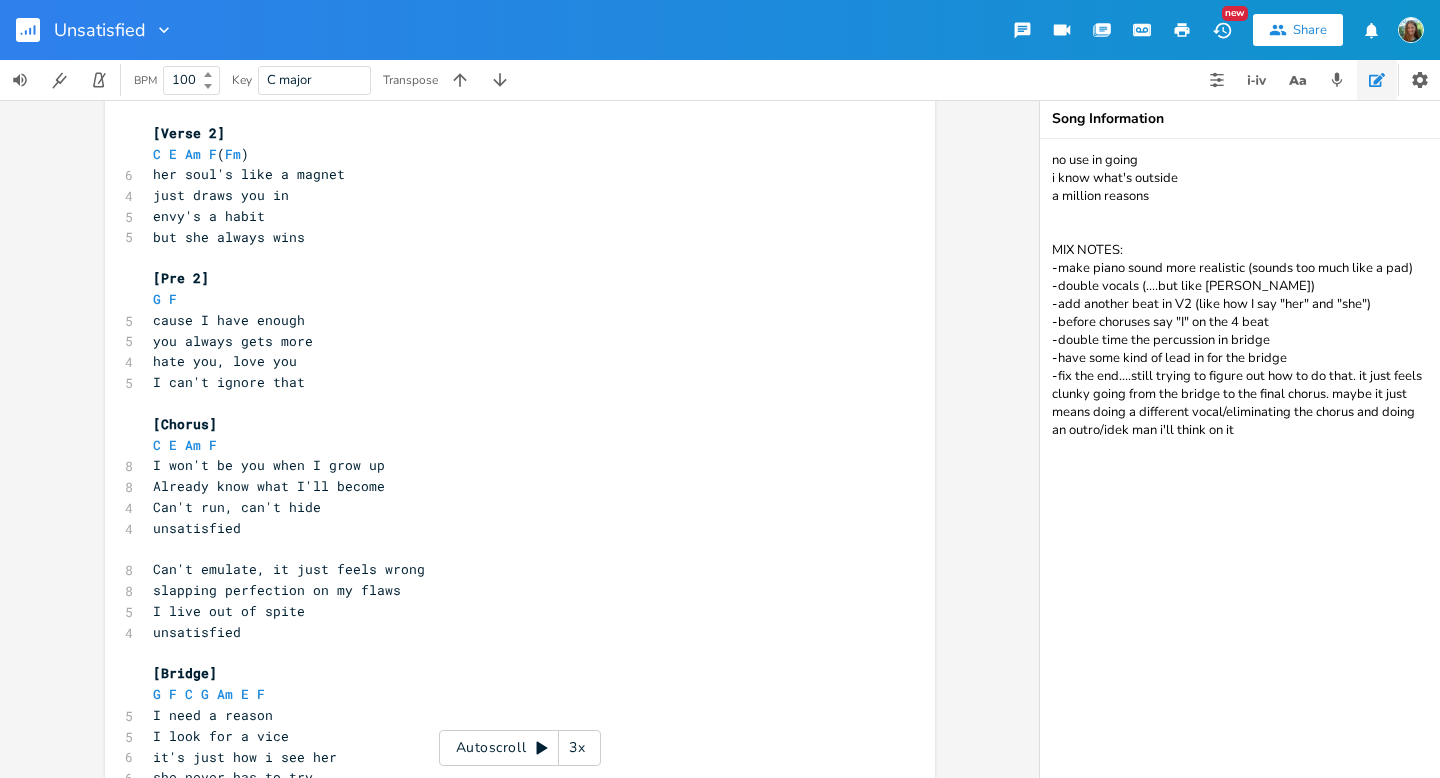 scroll, scrollTop: 669, scrollLeft: 0, axis: vertical 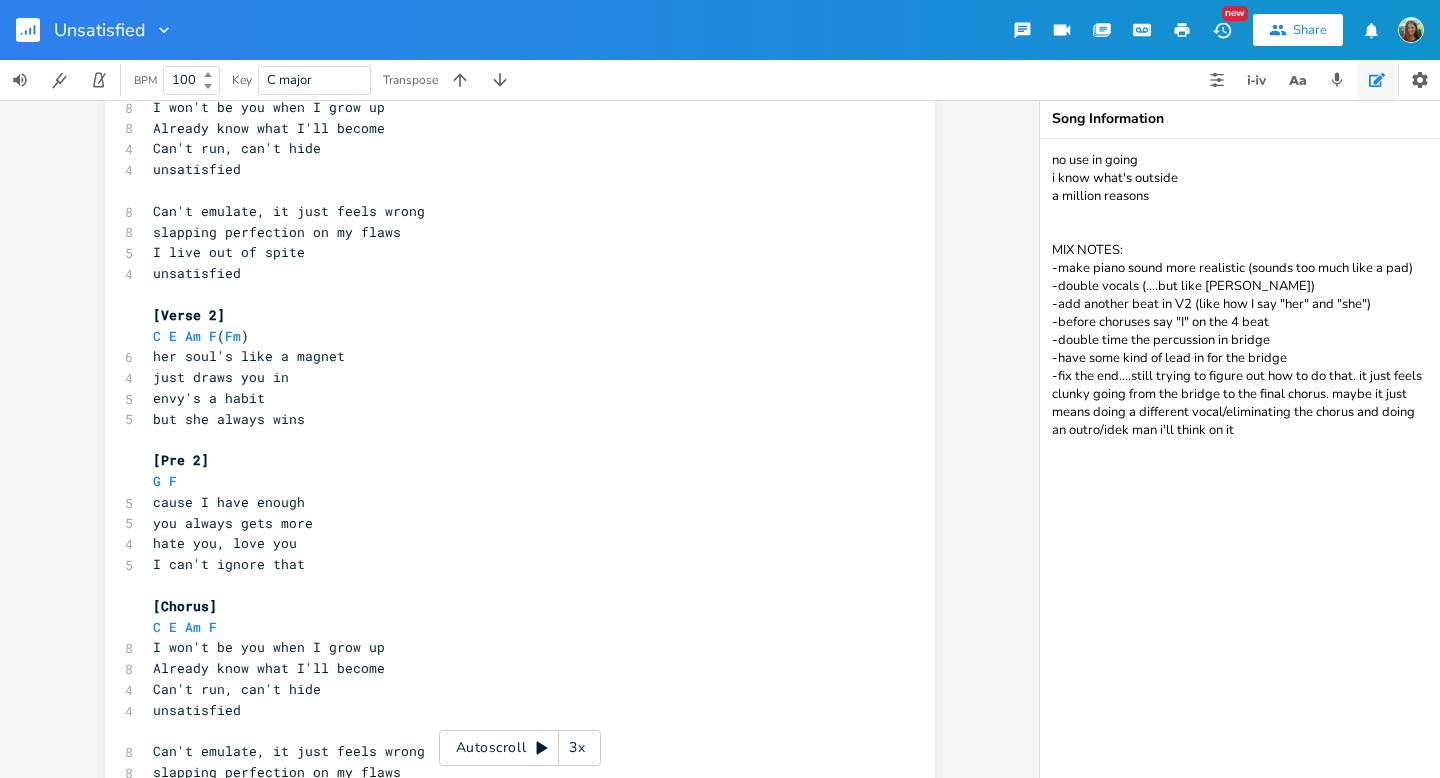 drag, startPoint x: 1270, startPoint y: 434, endPoint x: 1015, endPoint y: 251, distance: 313.8694 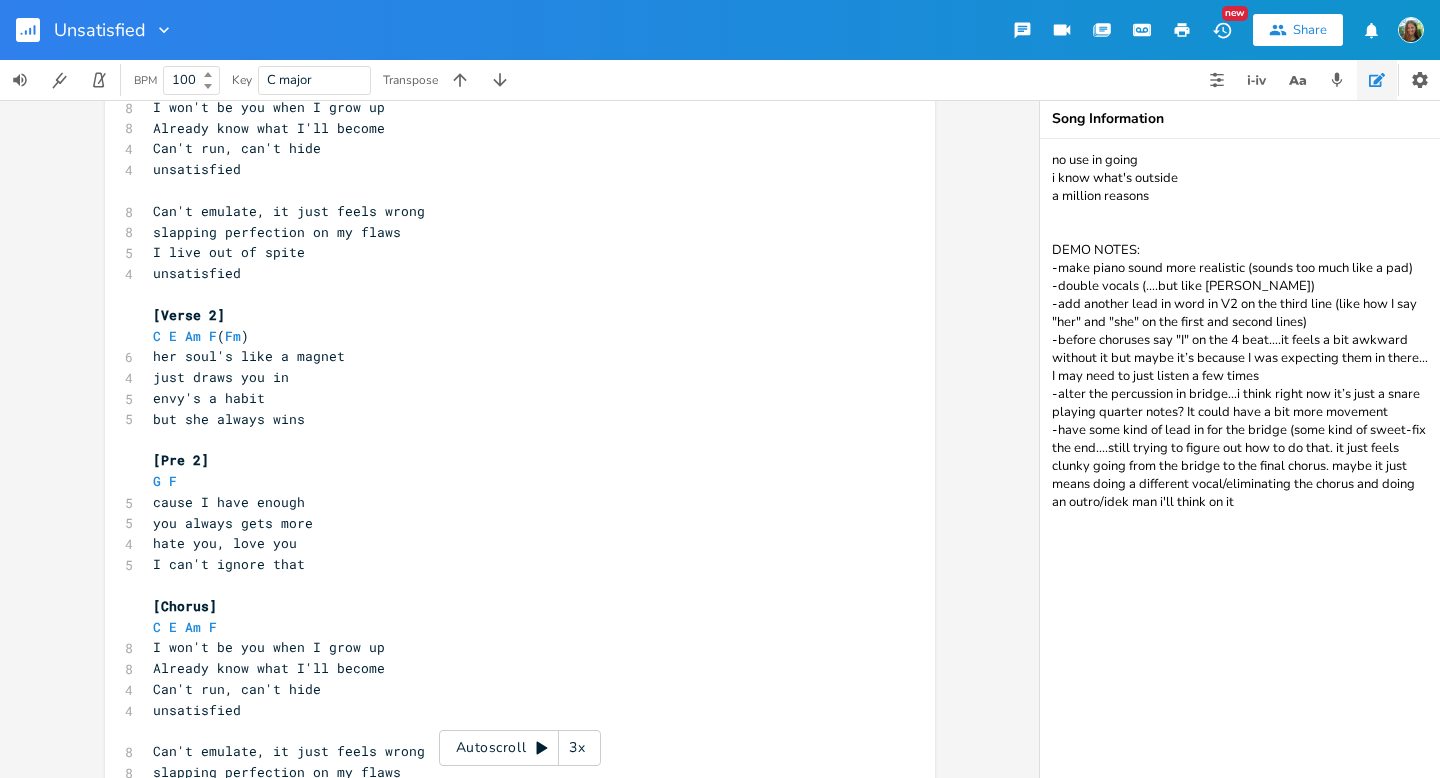 click on "no use in going
i know what's outside
a million reasons
DEMO NOTES:
-make piano sound more realistic (sounds too much like a pad)
-double vocals (....but like [PERSON_NAME])
-add another lead in word in V2 on the third line (like how I say "her" and "she" on the first and second lines)
-before choruses say "I" on the 4 beat….it feels a bit awkward without it but maybe it’s because I was expecting them in there…I may need to just listen a few times
-alter the percussion in bridge…i think right now it’s just a snare playing quarter notes? It could have a bit more movement
-have some kind of lead in for the bridge (some kind of sweet-fix the end....still trying to figure out how to do that. it just feels clunky going from the bridge to the final chorus. maybe it just means doing a different vocal/eliminating the chorus and doing an outro/idek man i'll think on it" at bounding box center (1240, 458) 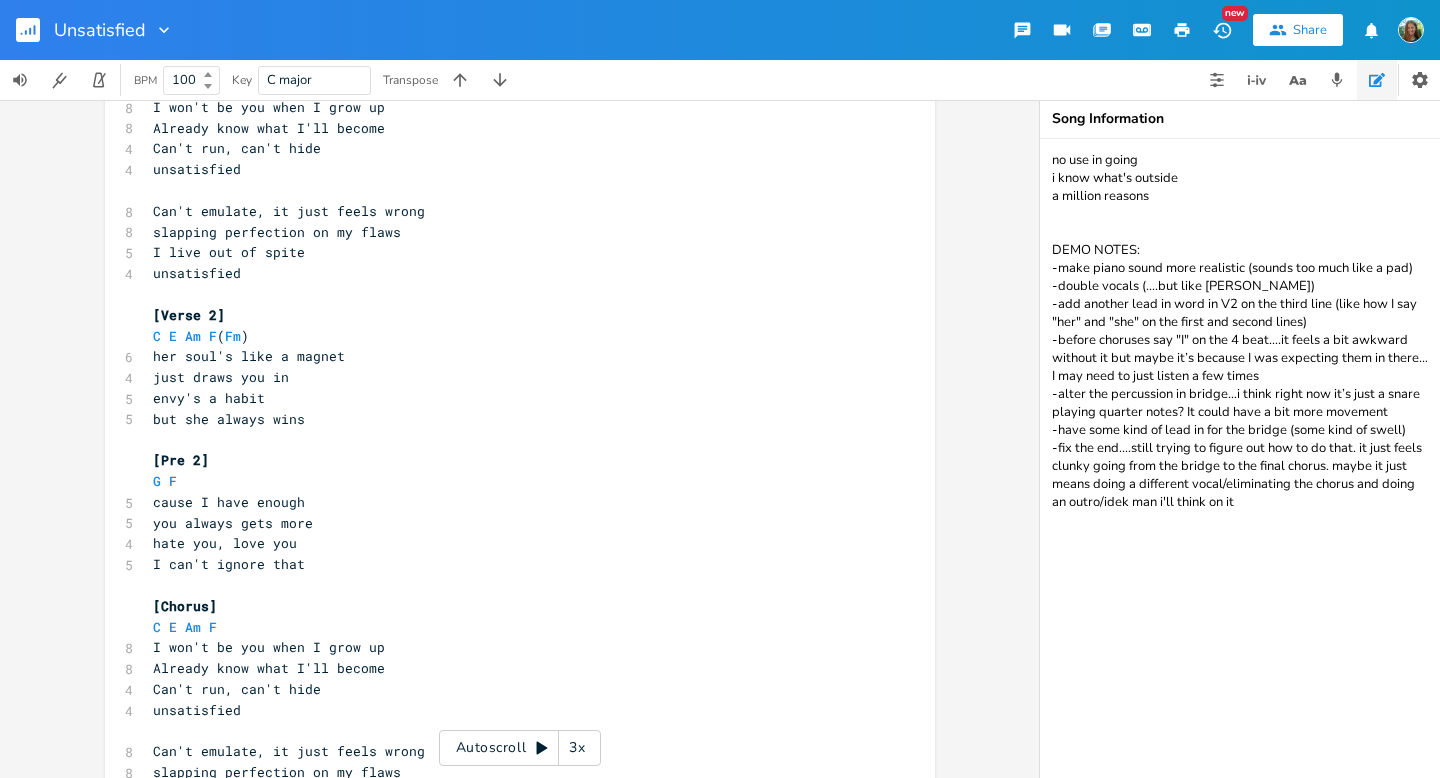 click on "no use in going
i know what's outside
a million reasons
DEMO NOTES:
-make piano sound more realistic (sounds too much like a pad)
-double vocals (....but like [PERSON_NAME])
-add another lead in word in V2 on the third line (like how I say "her" and "she" on the first and second lines)
-before choruses say "I" on the 4 beat….it feels a bit awkward without it but maybe it’s because I was expecting them in there…I may need to just listen a few times
-alter the percussion in bridge…i think right now it’s just a snare playing quarter notes? It could have a bit more movement
-have some kind of lead in for the bridge (some kind of swell)
-fix the end....still trying to figure out how to do that. it just feels clunky going from the bridge to the final chorus. maybe it just means doing a different vocal/eliminating the chorus and doing an outro/idek man i'll think on it" at bounding box center [1240, 458] 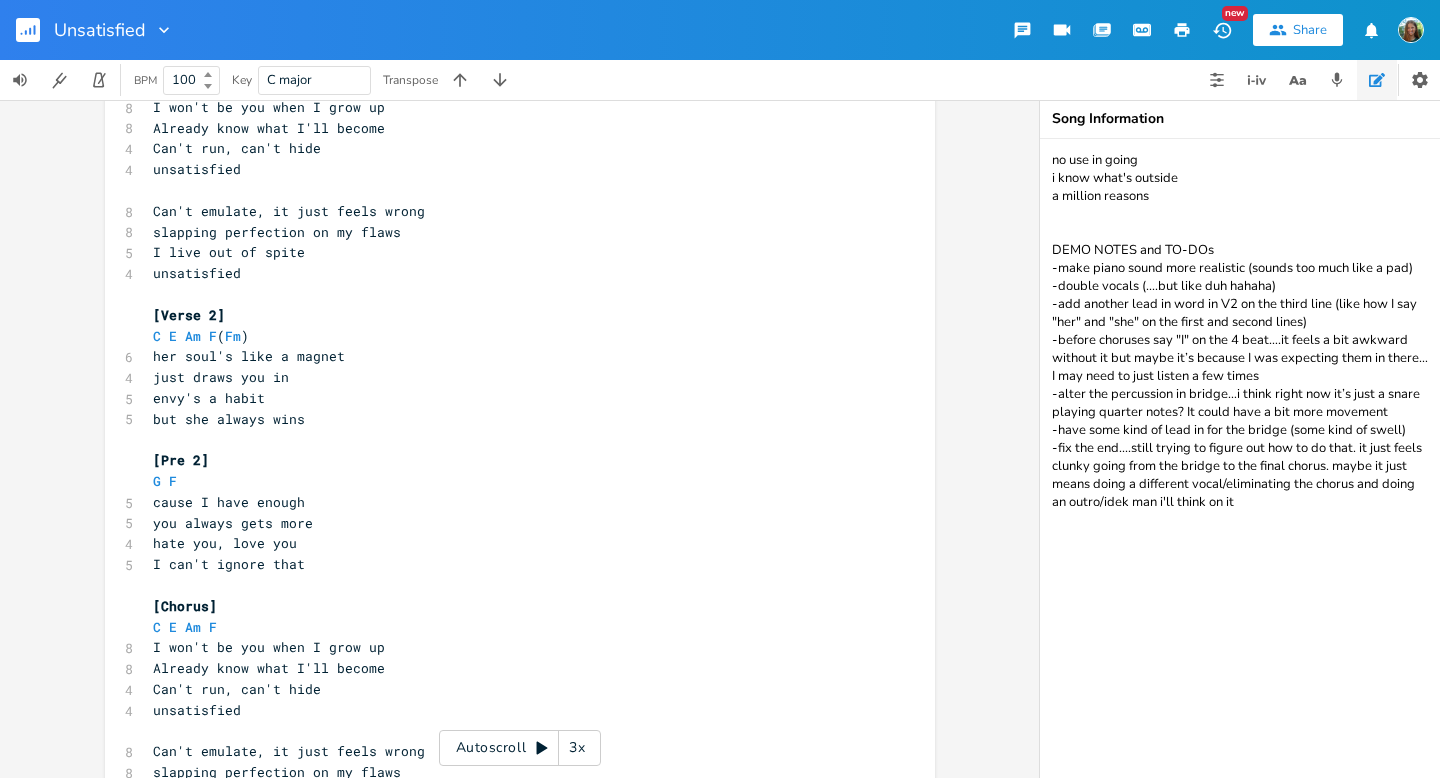 click on "no use in going
i know what's outside
a million reasons
DEMO NOTES and TO-DOs
-make piano sound more realistic (sounds too much like a pad)
-double vocals (....but like duh hahaha)
-add another lead in word in V2 on the third line (like how I say "her" and "she" on the first and second lines)
-before choruses say "I" on the 4 beat….it feels a bit awkward without it but maybe it’s because I was expecting them in there…I may need to just listen a few times
-alter the percussion in bridge…i think right now it’s just a snare playing quarter notes? It could have a bit more movement
-have some kind of lead in for the bridge (some kind of swell)
-fix the end....still trying to figure out how to do that. it just feels clunky going from the bridge to the final chorus. maybe it just means doing a different vocal/eliminating the chorus and doing an outro/idek man i'll think on it" at bounding box center [1240, 458] 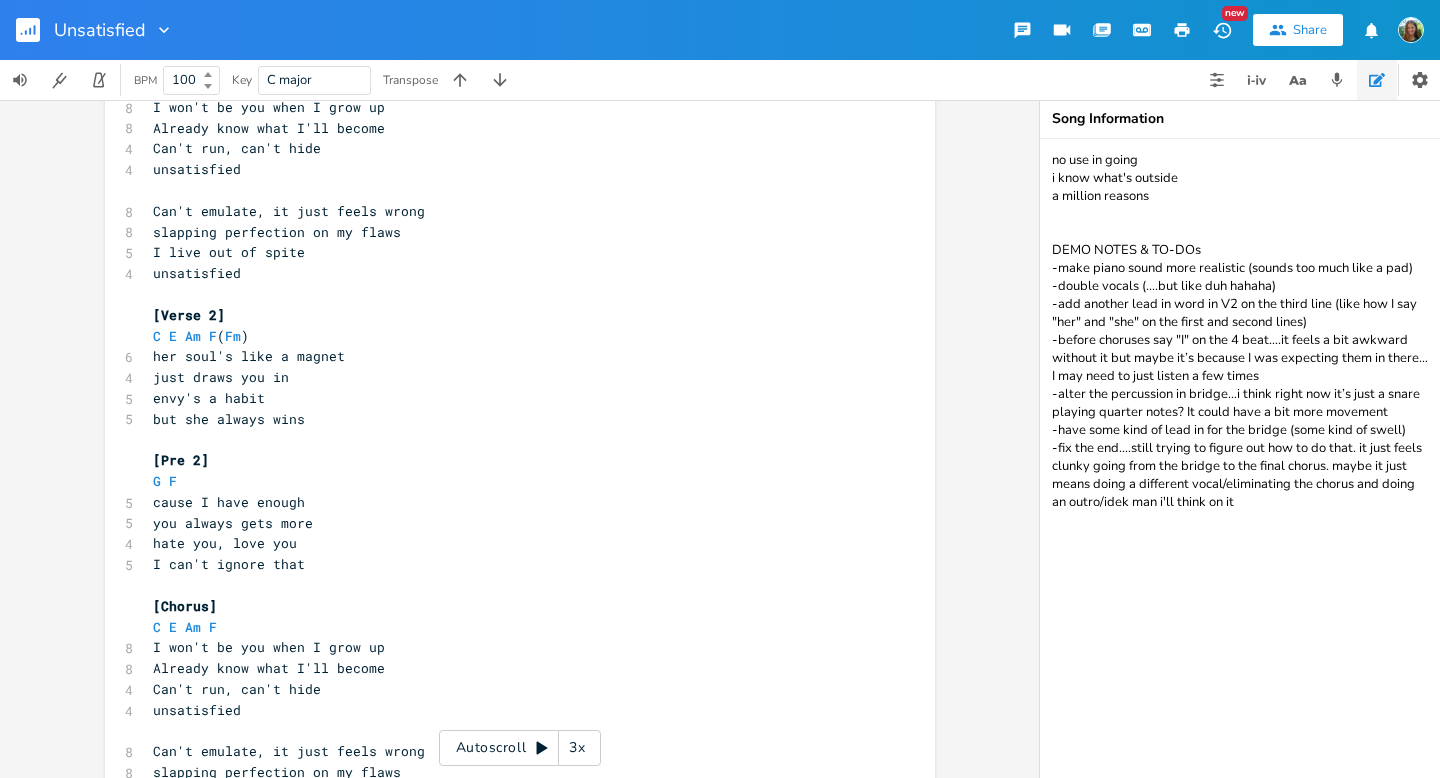 click on "no use in going
i know what's outside
a million reasons
DEMO NOTES & TO-DOs
-make piano sound more realistic (sounds too much like a pad)
-double vocals (....but like duh hahaha)
-add another lead in word in V2 on the third line (like how I say "her" and "she" on the first and second lines)
-before choruses say "I" on the 4 beat….it feels a bit awkward without it but maybe it’s because I was expecting them in there…I may need to just listen a few times
-alter the percussion in bridge…i think right now it’s just a snare playing quarter notes? It could have a bit more movement
-have some kind of lead in for the bridge (some kind of swell)
-fix the end....still trying to figure out how to do that. it just feels clunky going from the bridge to the final chorus. maybe it just means doing a different vocal/eliminating the chorus and doing an outro/idek man i'll think on it" at bounding box center [1240, 458] 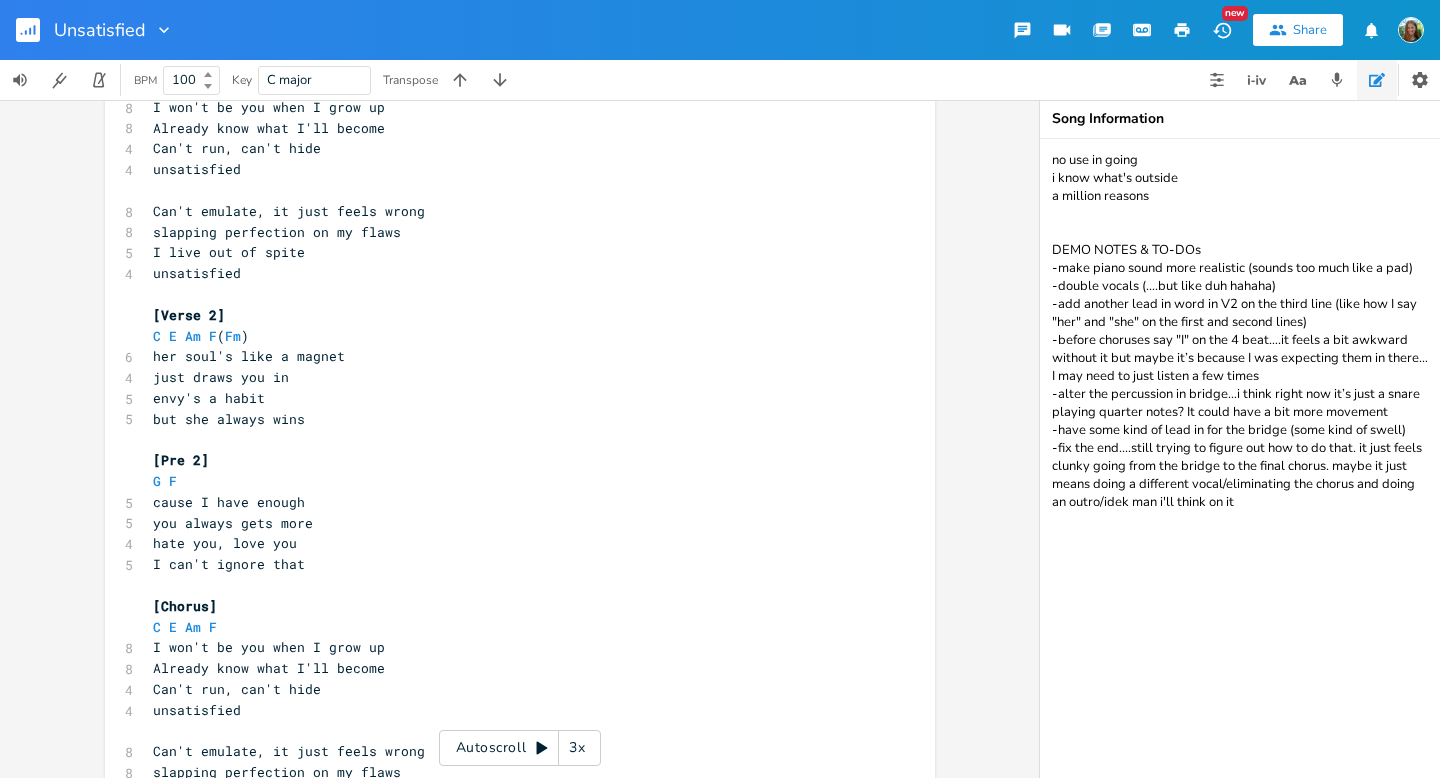 type on "no use in going
i know what's outside
a million reasons
DEMO NOTES & TO-DOs
-make piano sound more realistic (sounds too much like a pad)
-double vocals (....but like duh hahaha)
-add another lead in word in V2 on the third line (like how I say "her" and "she" on the first and second lines)
-before choruses say "I" on the 4 beat….it feels a bit awkward without it but maybe it’s because I was expecting them in there…I may need to just listen a few times
-alter the percussion in bridge…i think right now it’s just a snare playing quarter notes? It could have a bit more movement
-have some kind of lead in for the bridge (some kind of swell)
-fix the end....still trying to figure out how to do that. it just feels clunky going from the bridge to the final chorus. maybe it just means doing a different vocal/eliminating the chorus and doing an outro/idek man i'll think on it" 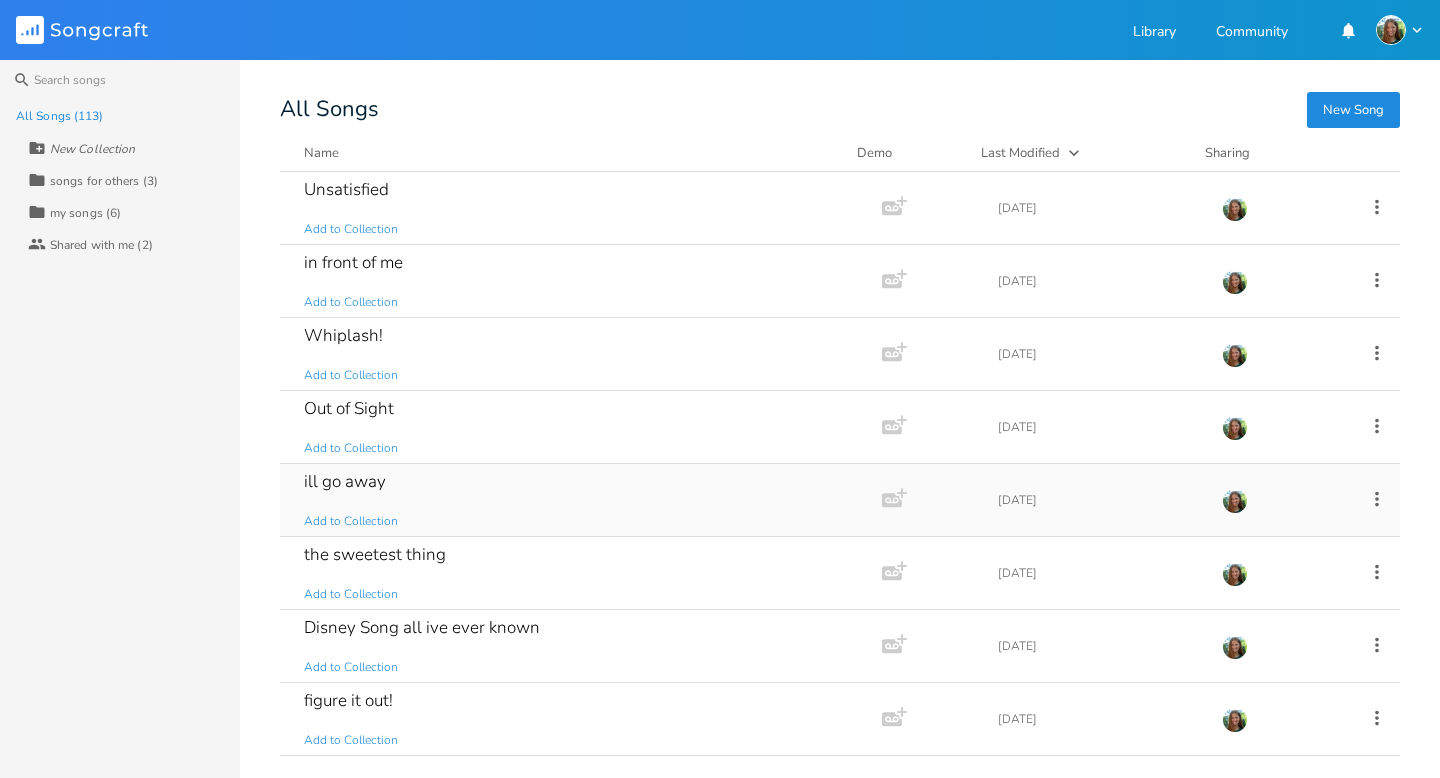 click on "ill go away" at bounding box center [345, 481] 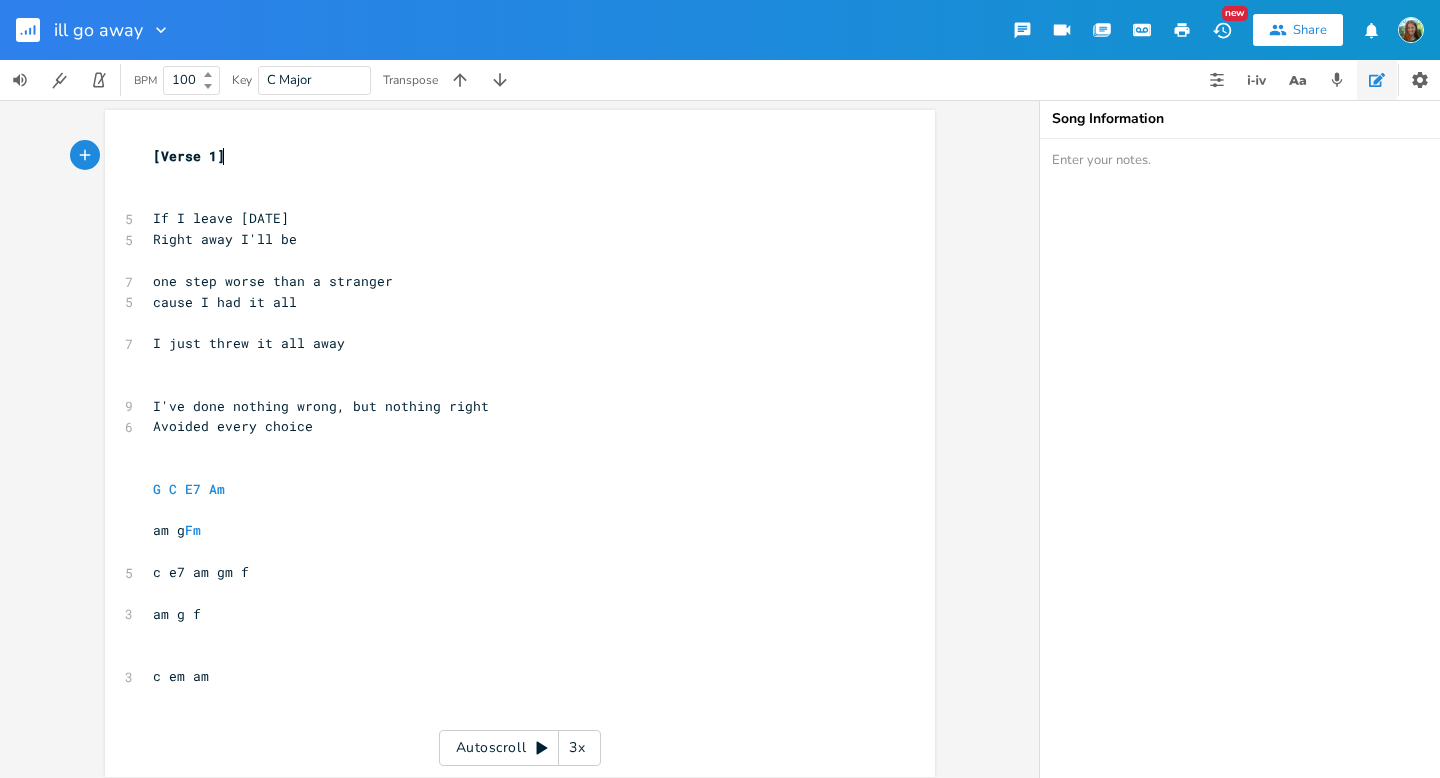 scroll, scrollTop: 194, scrollLeft: 0, axis: vertical 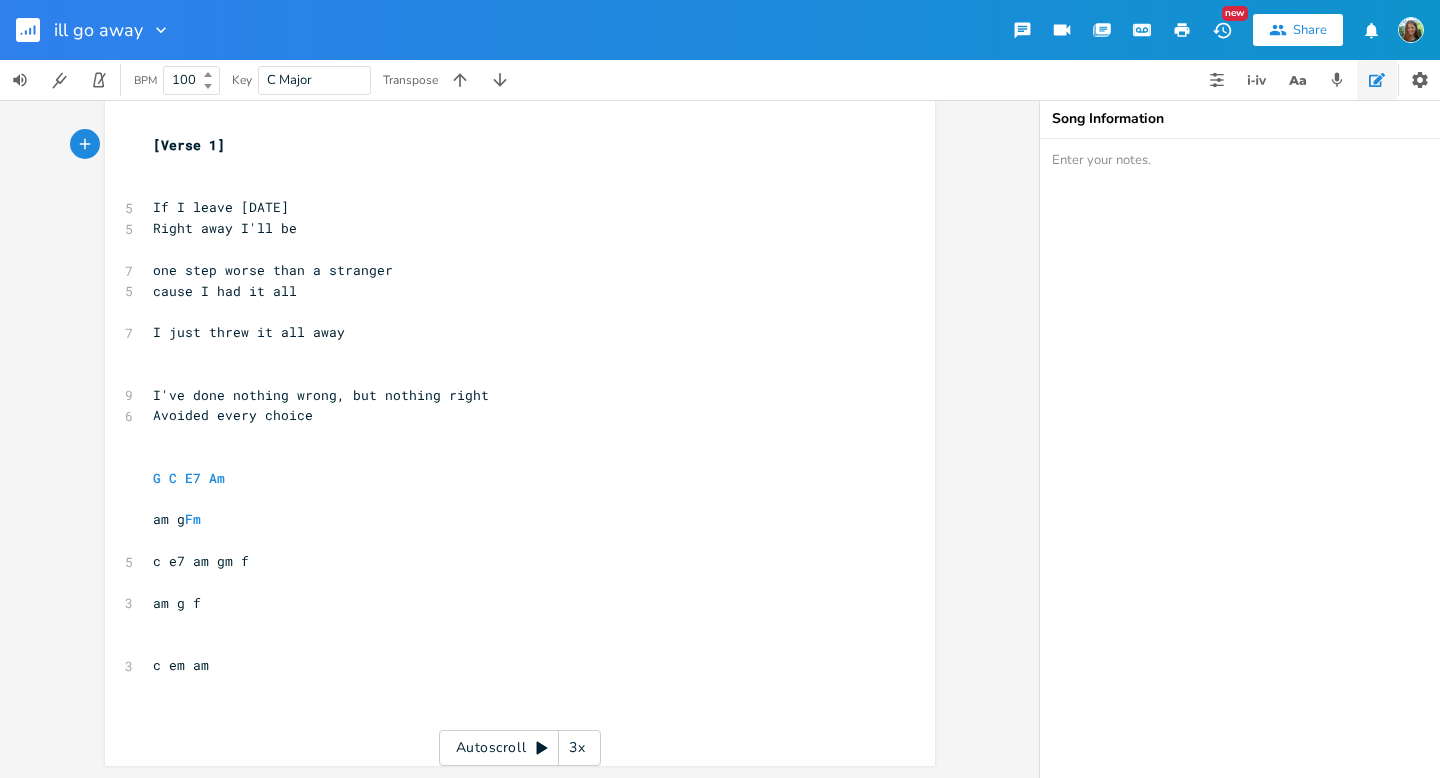 click 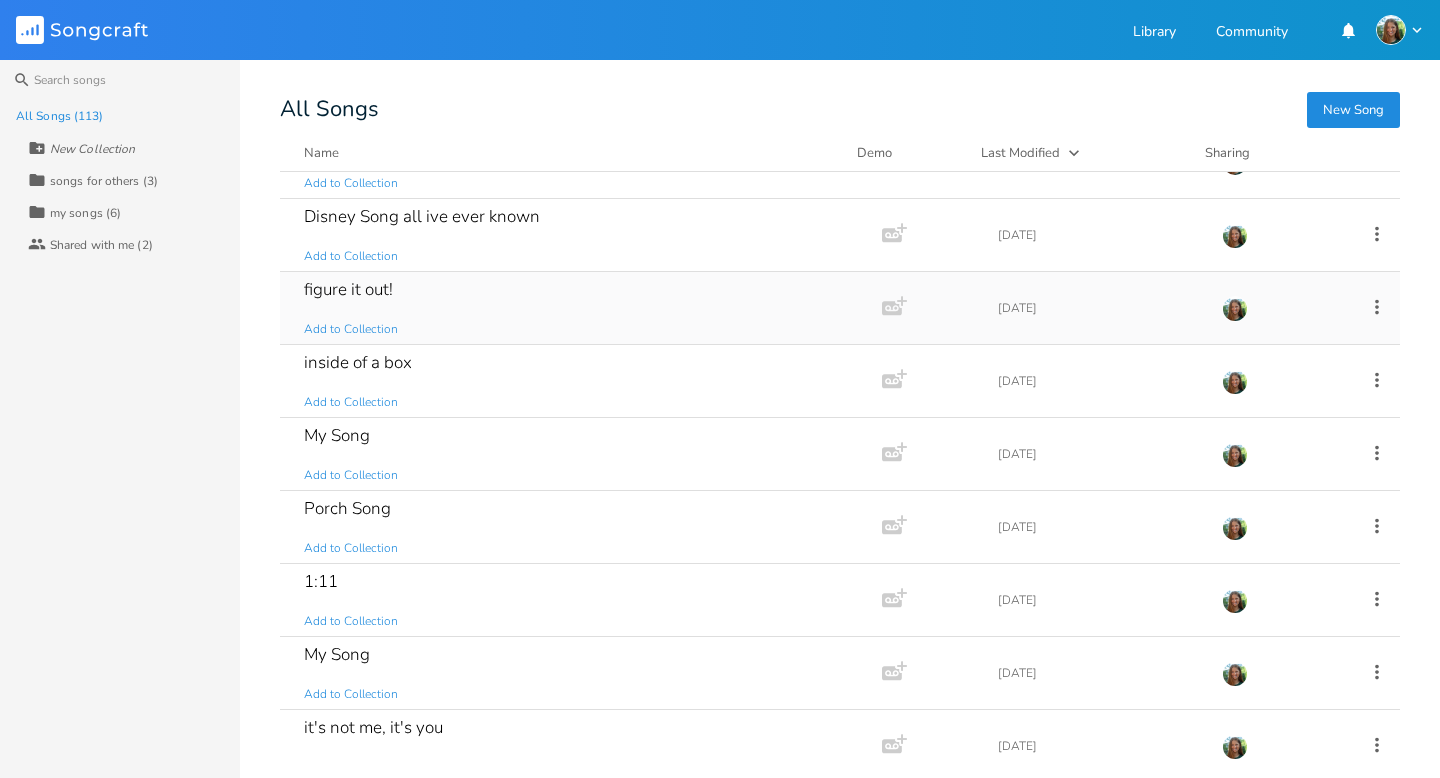 scroll, scrollTop: 413, scrollLeft: 0, axis: vertical 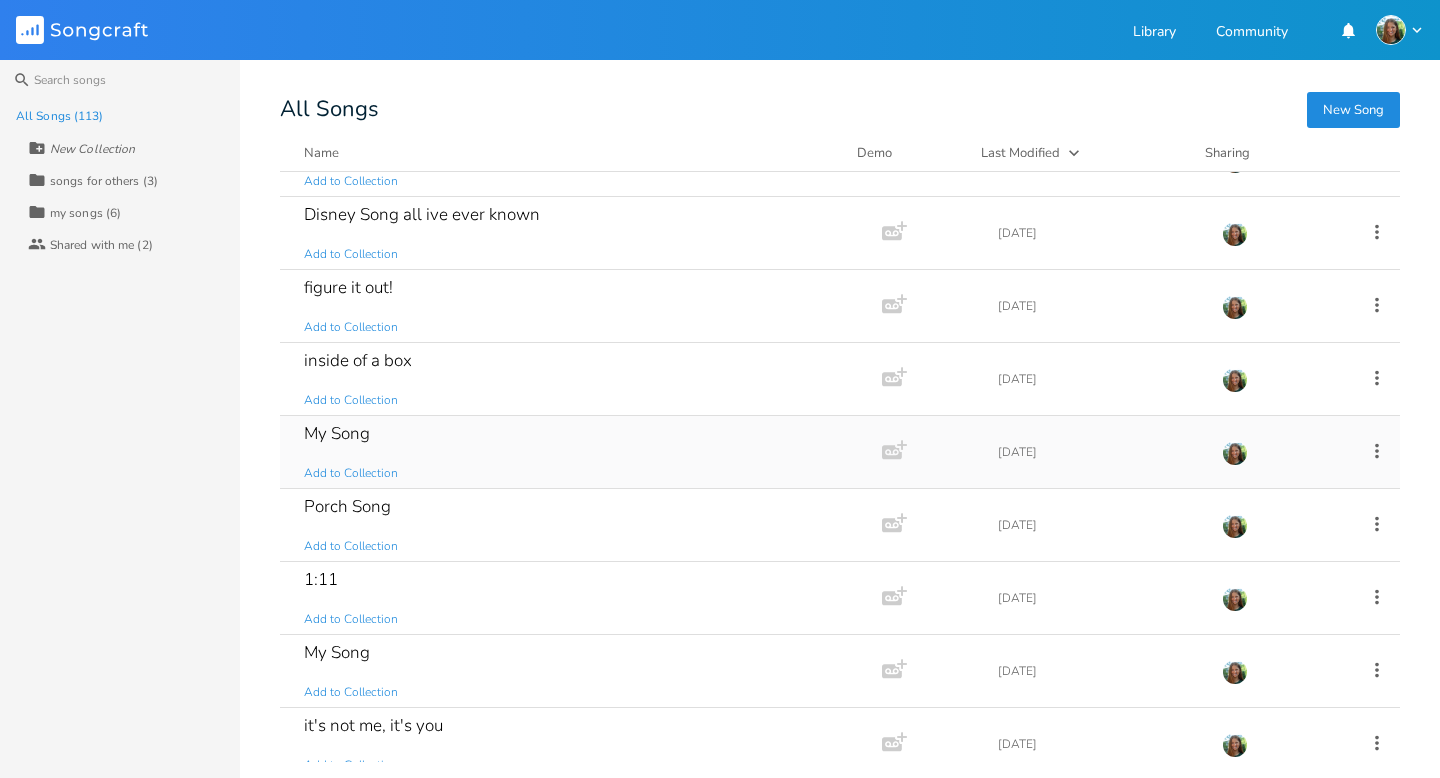 click on "My Song" at bounding box center [337, 433] 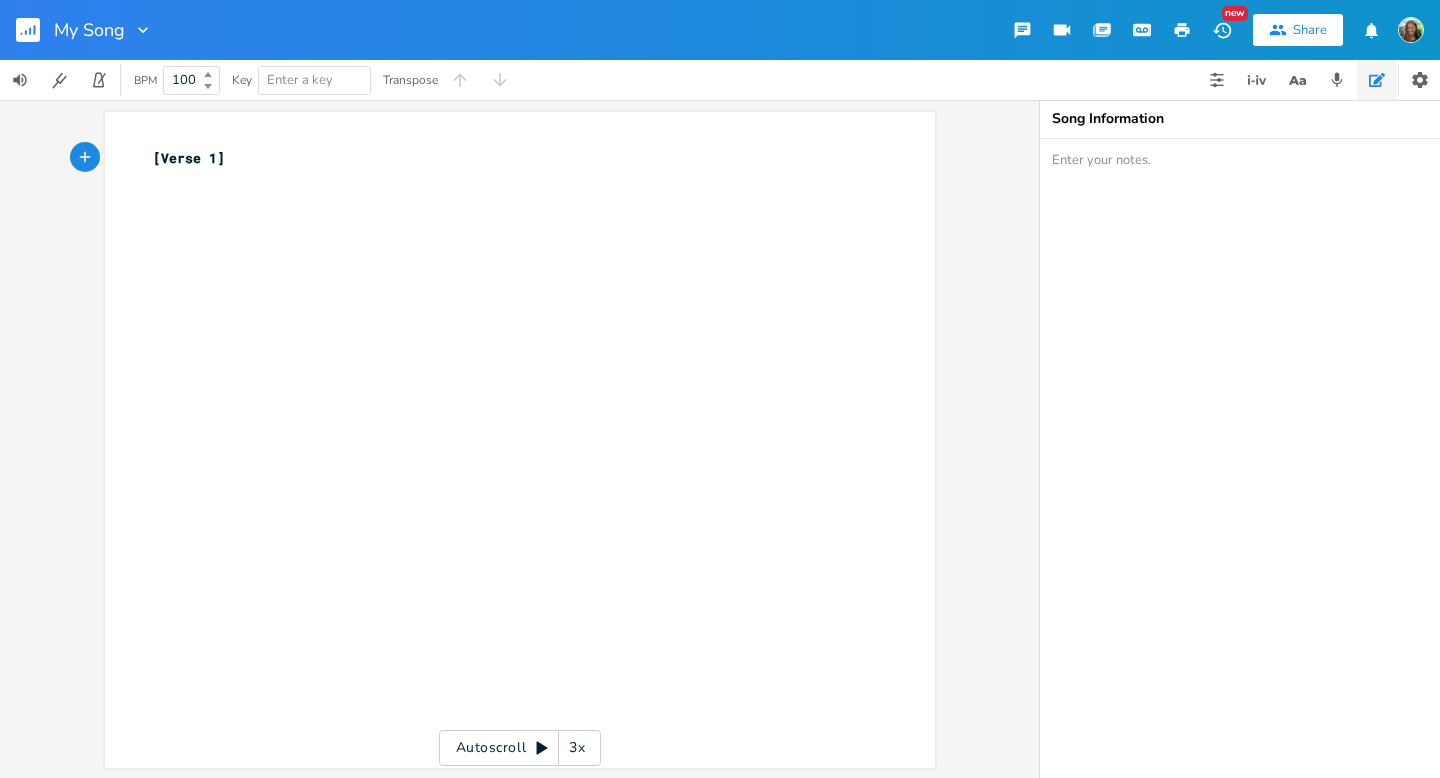 click at bounding box center [36, 30] 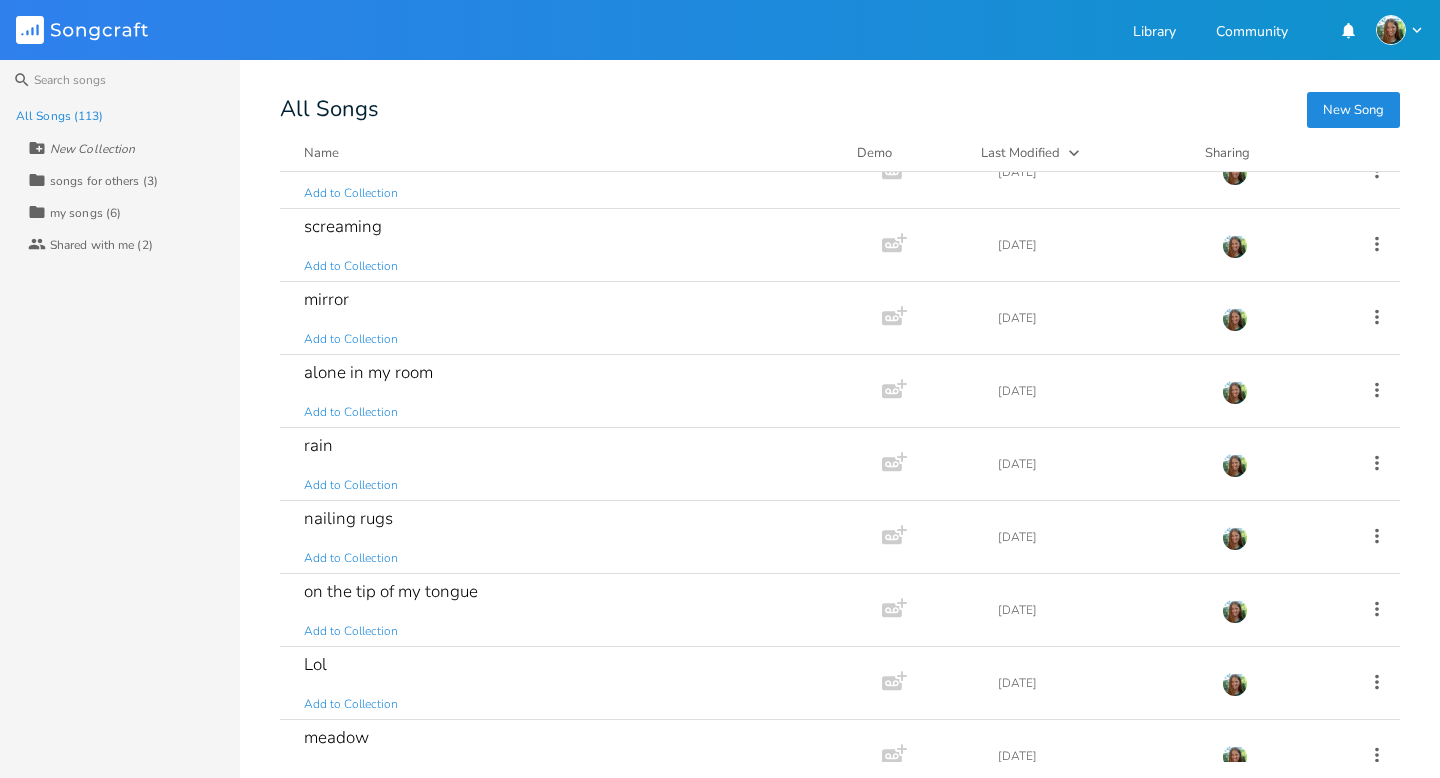 scroll, scrollTop: 1067, scrollLeft: 0, axis: vertical 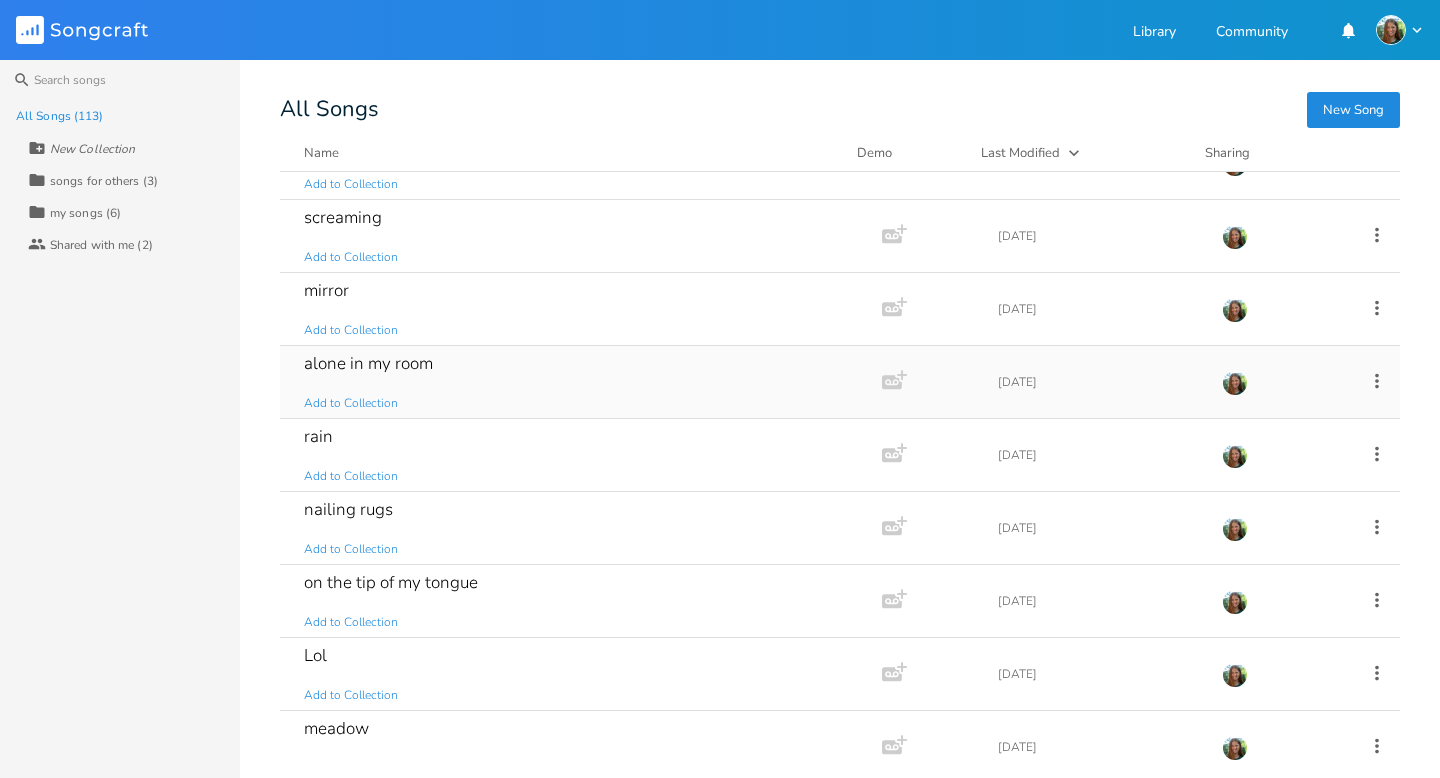 click on "alone in my room Add to Collection" at bounding box center (577, 382) 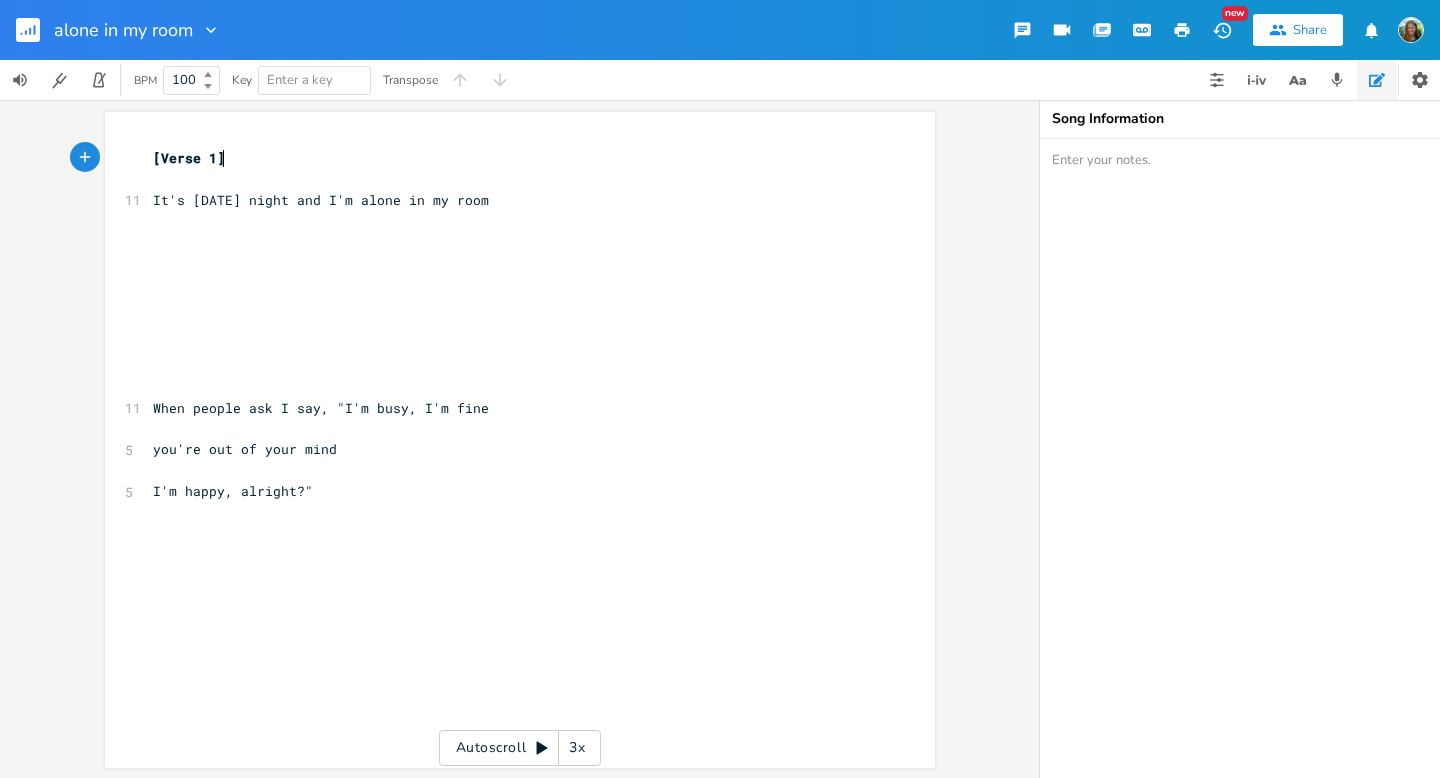 click 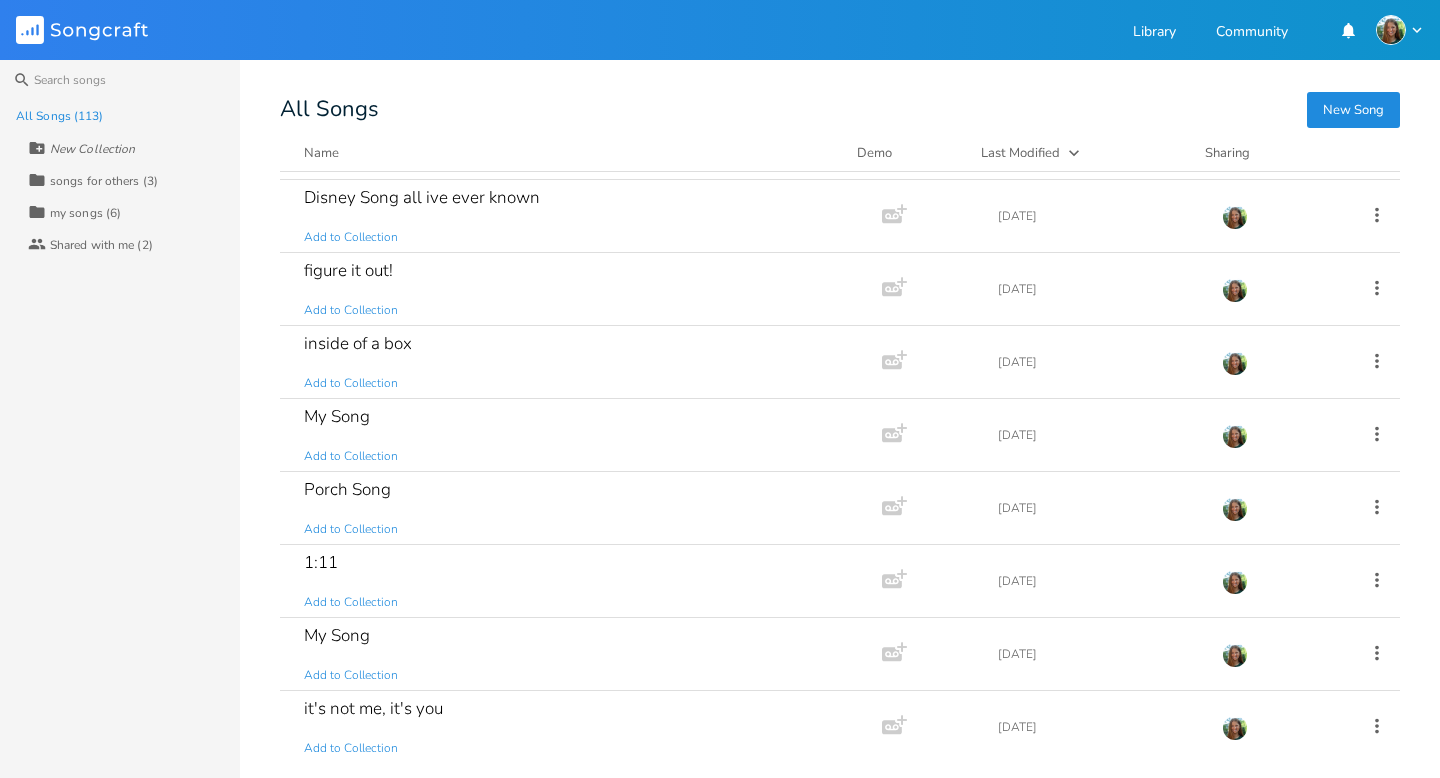 scroll, scrollTop: 431, scrollLeft: 0, axis: vertical 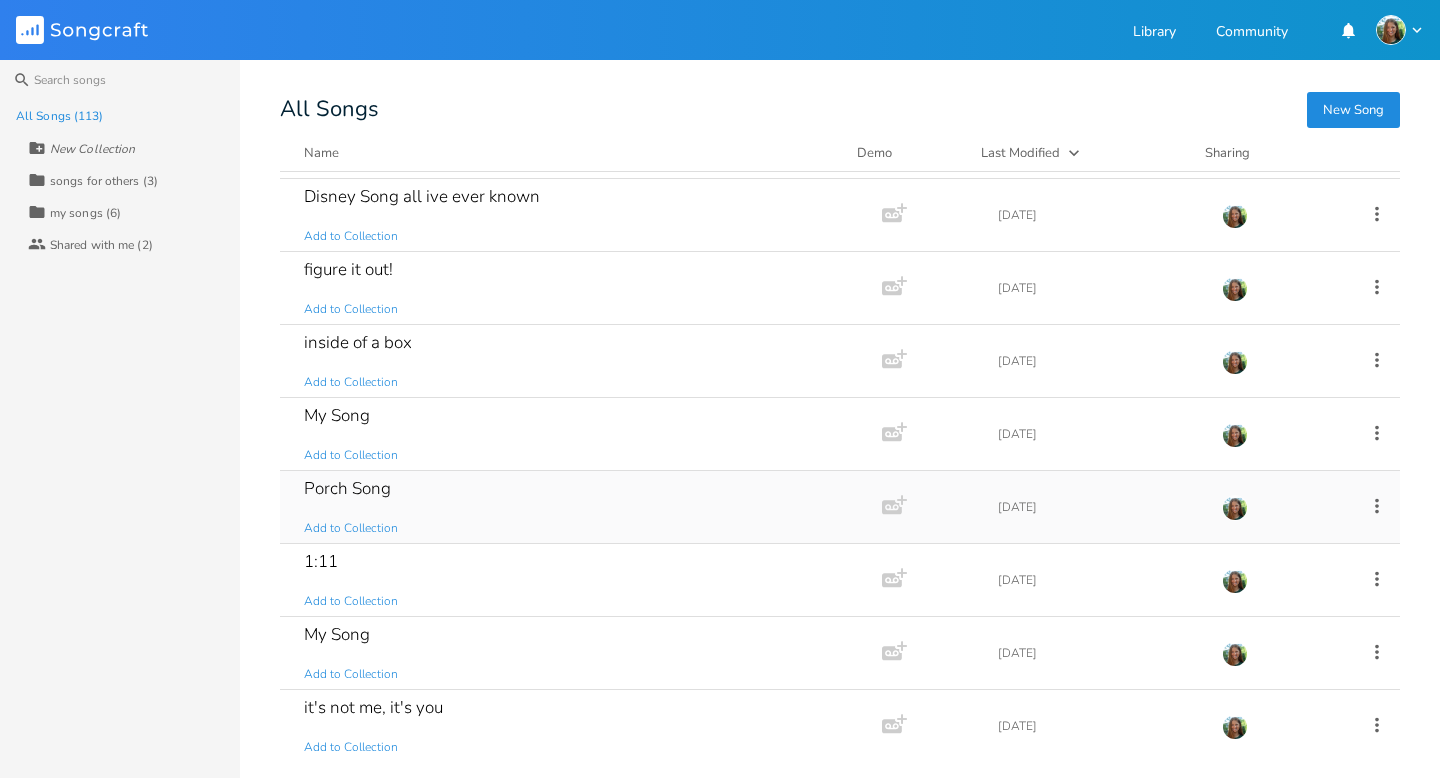 click on "Porch Song Add to Collection" at bounding box center (577, 507) 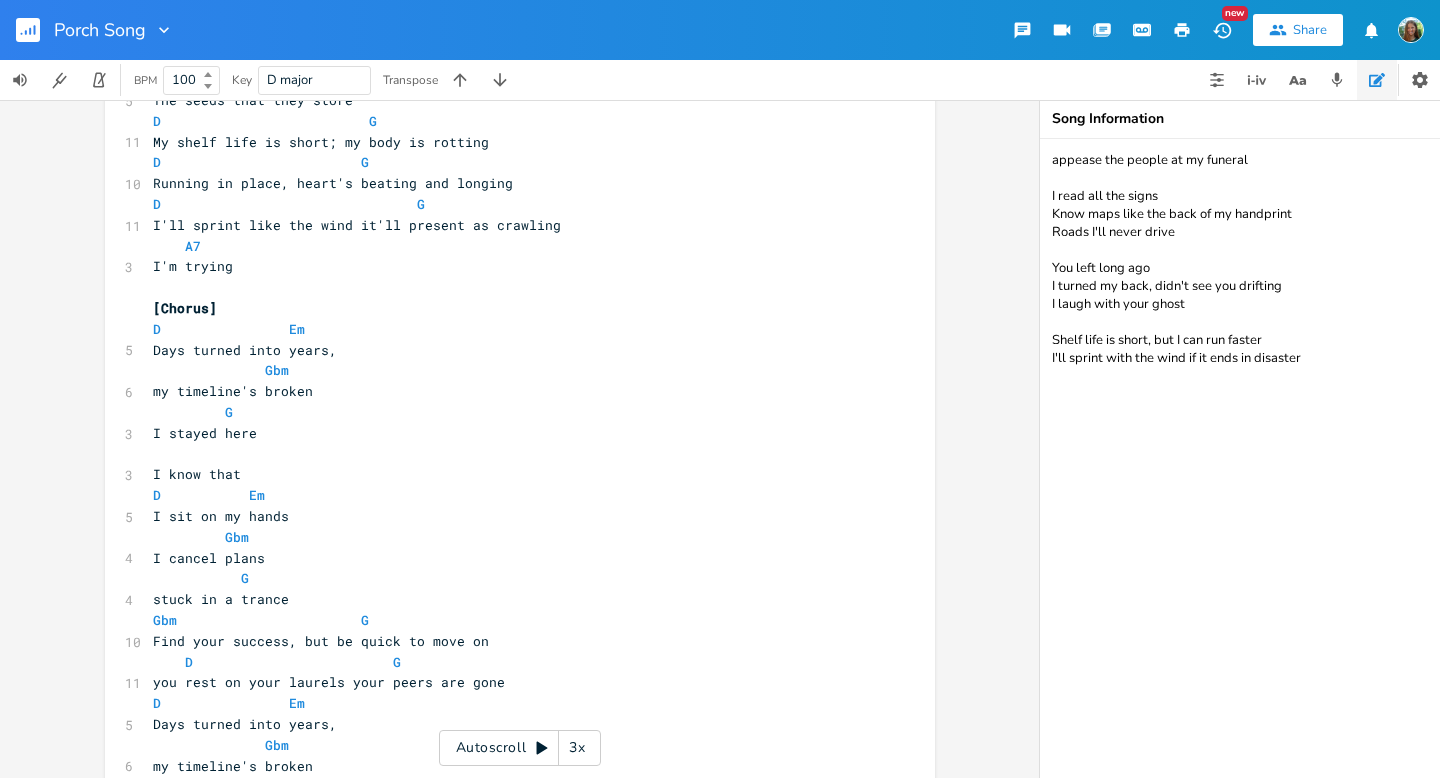 scroll, scrollTop: 1021, scrollLeft: 0, axis: vertical 